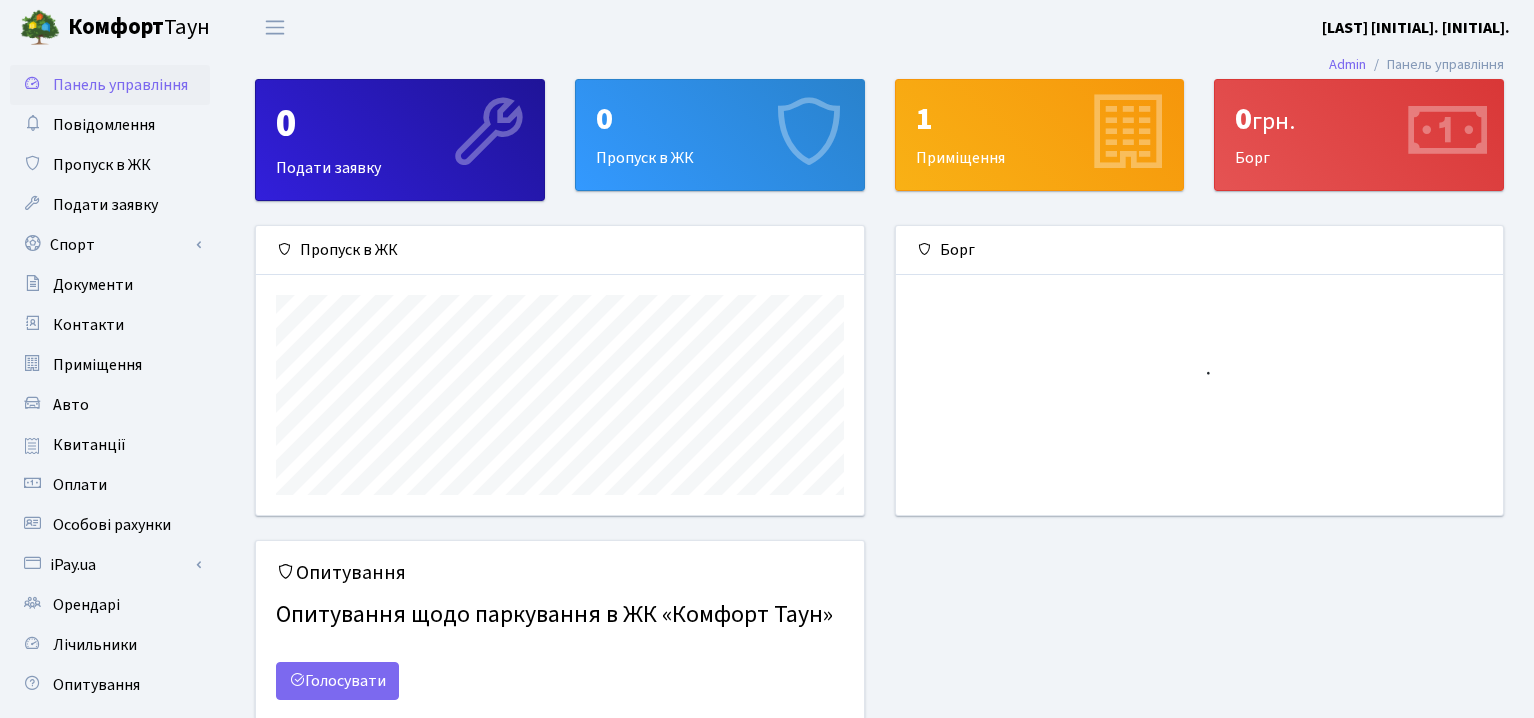 scroll, scrollTop: 0, scrollLeft: 0, axis: both 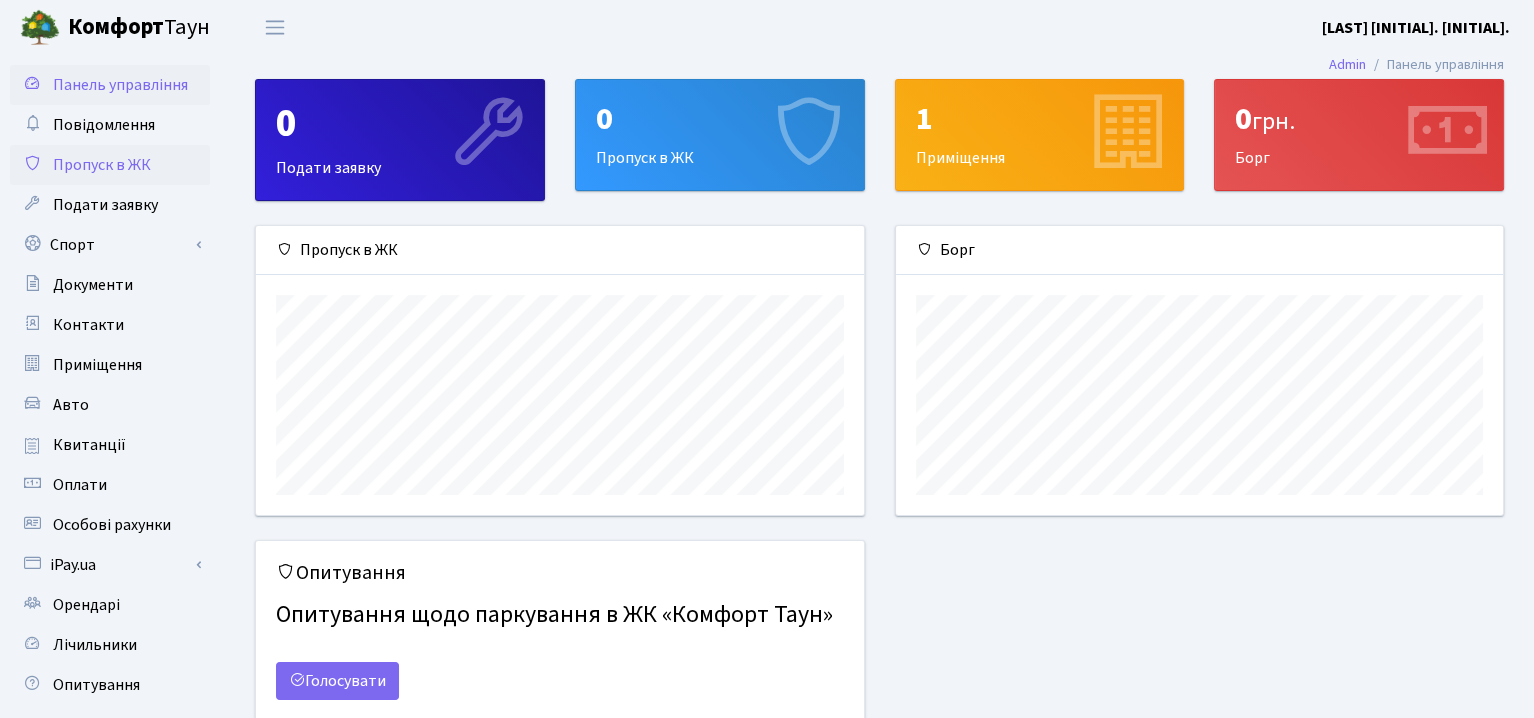 click on "Пропуск в ЖК" at bounding box center [102, 165] 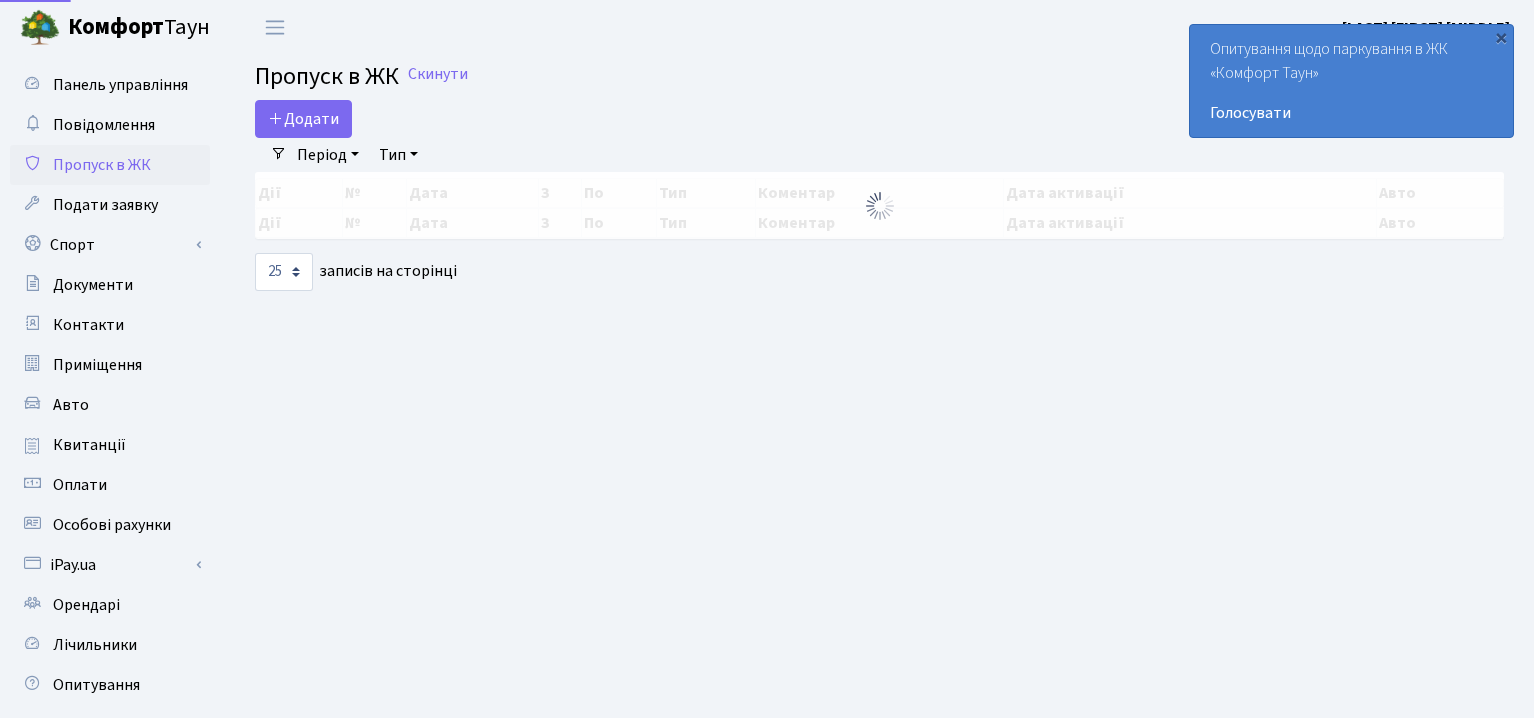 select on "25" 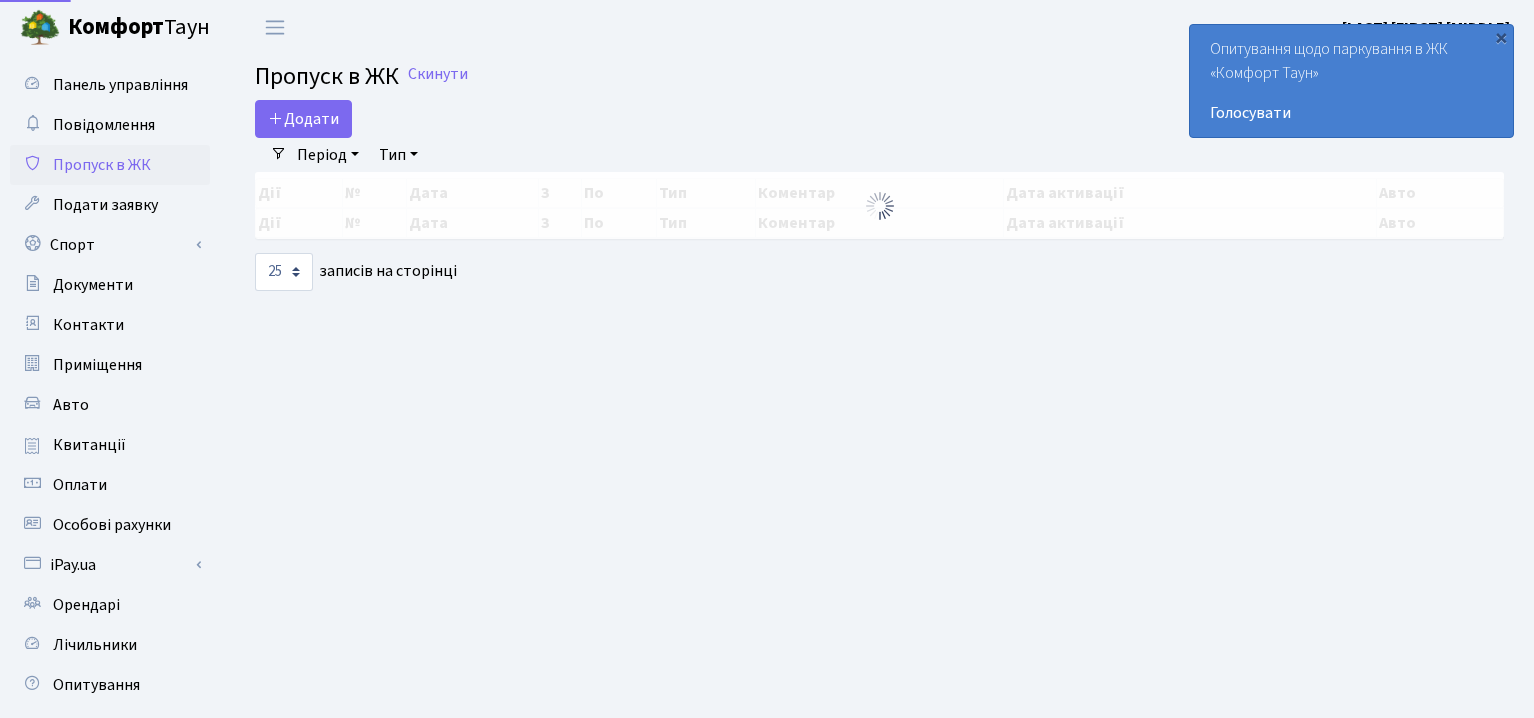 scroll, scrollTop: 0, scrollLeft: 0, axis: both 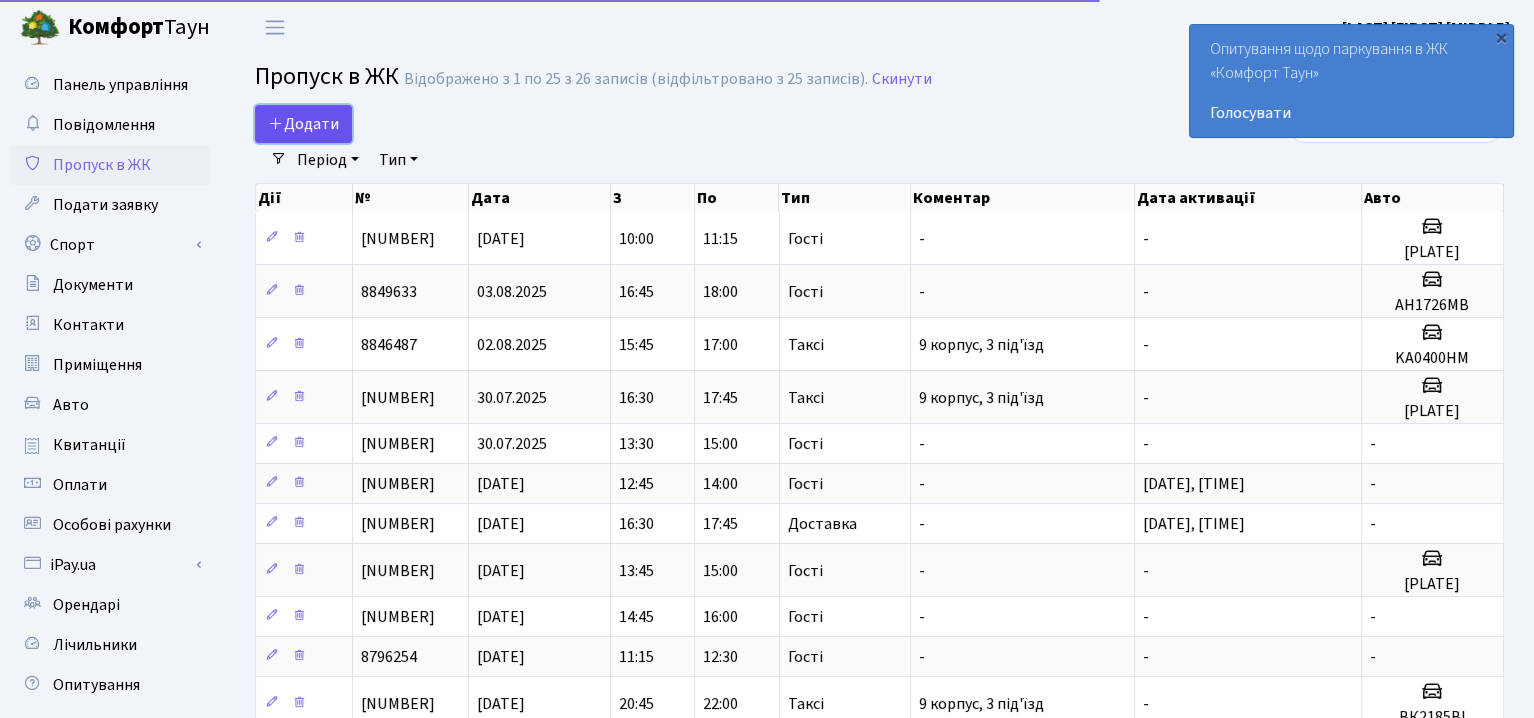 click on "Додати" at bounding box center (303, 124) 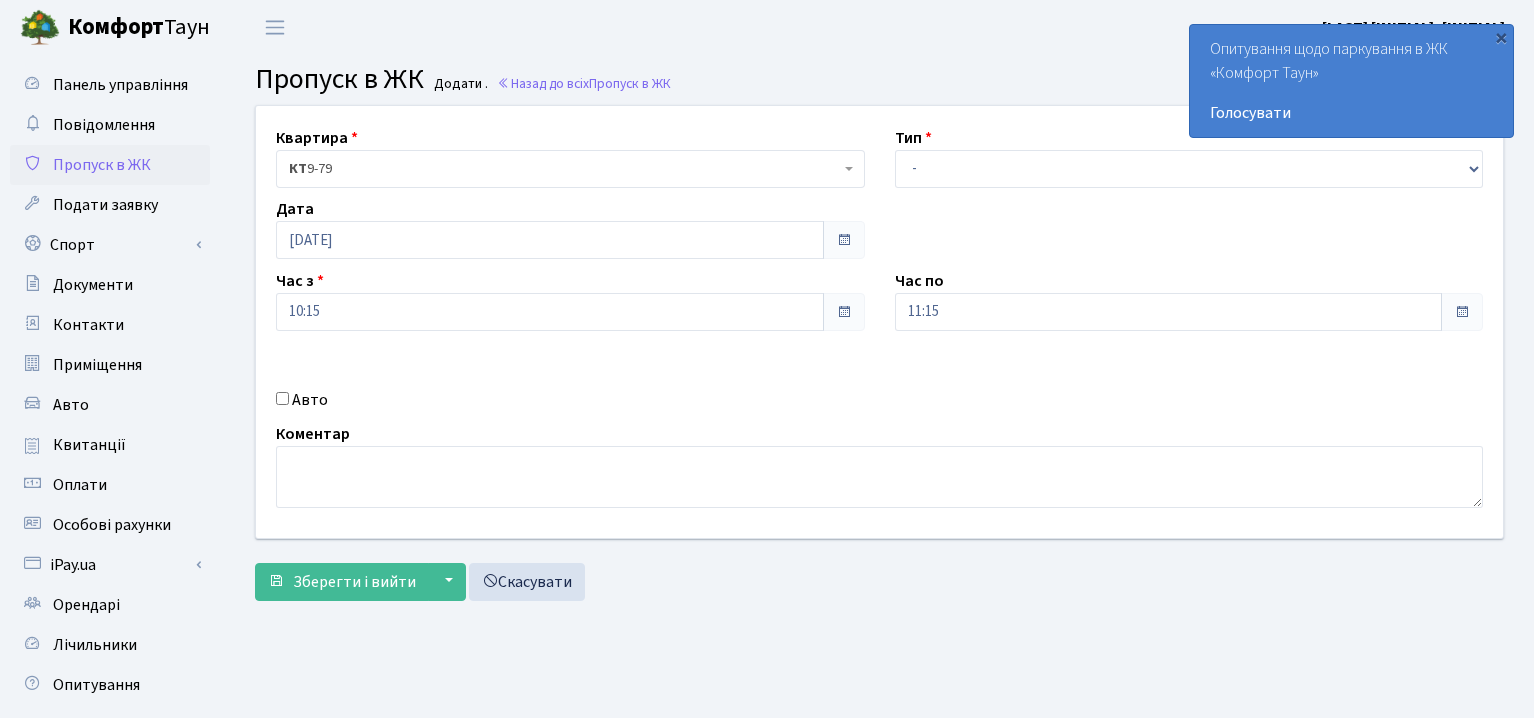 scroll, scrollTop: 0, scrollLeft: 0, axis: both 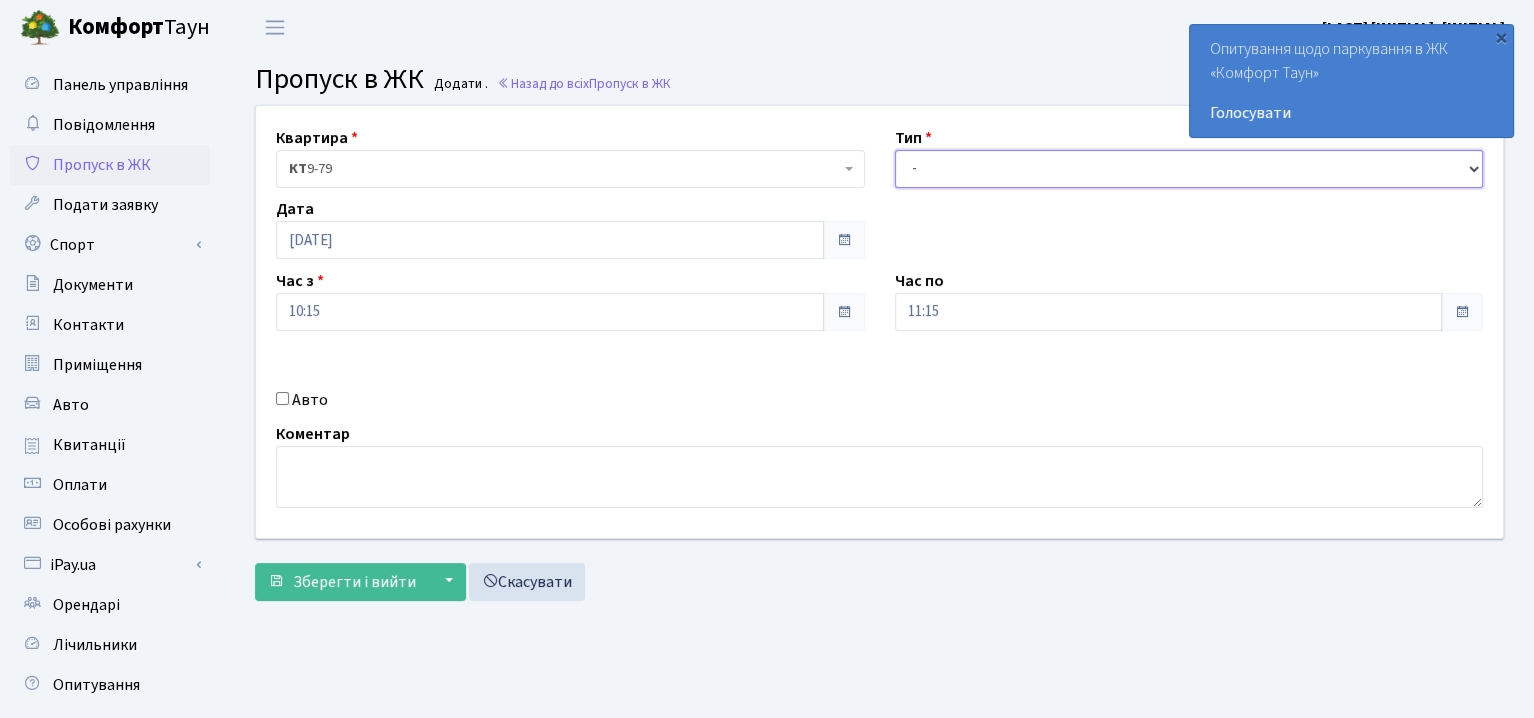 click on "-
Доставка
Таксі
Гості
Сервіс" at bounding box center (1189, 169) 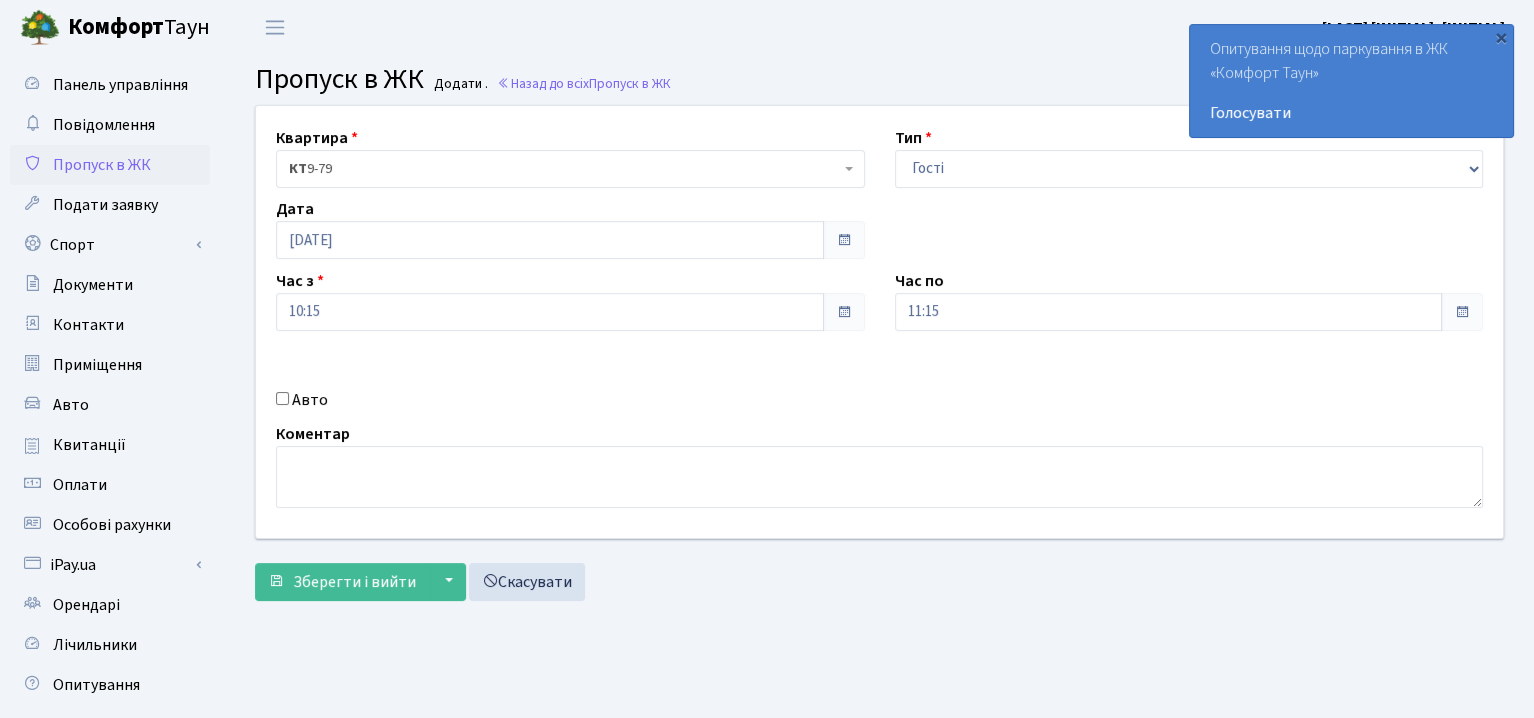 click on "Авто" at bounding box center (310, 400) 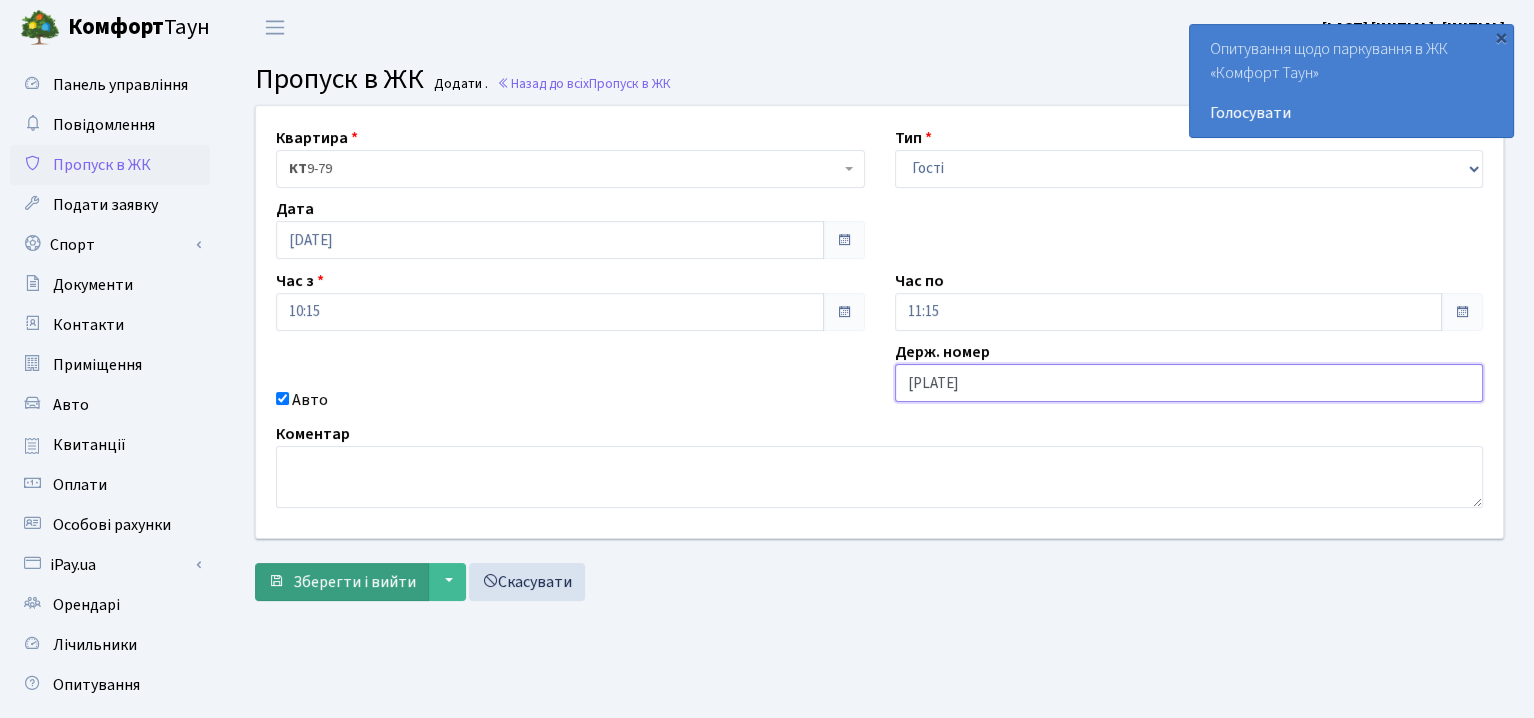 type on "[LICENSE_PLATE]" 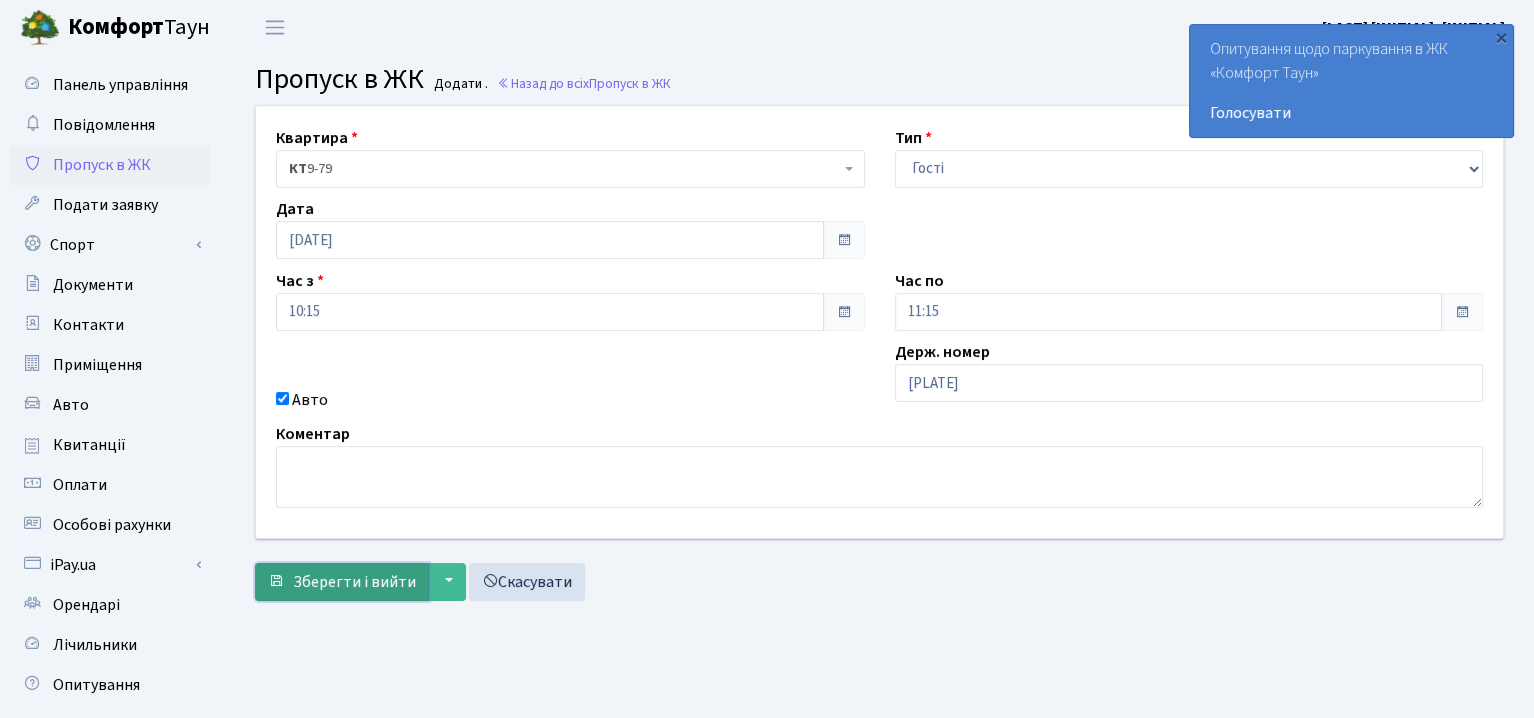 click on "Зберегти і вийти" at bounding box center [354, 582] 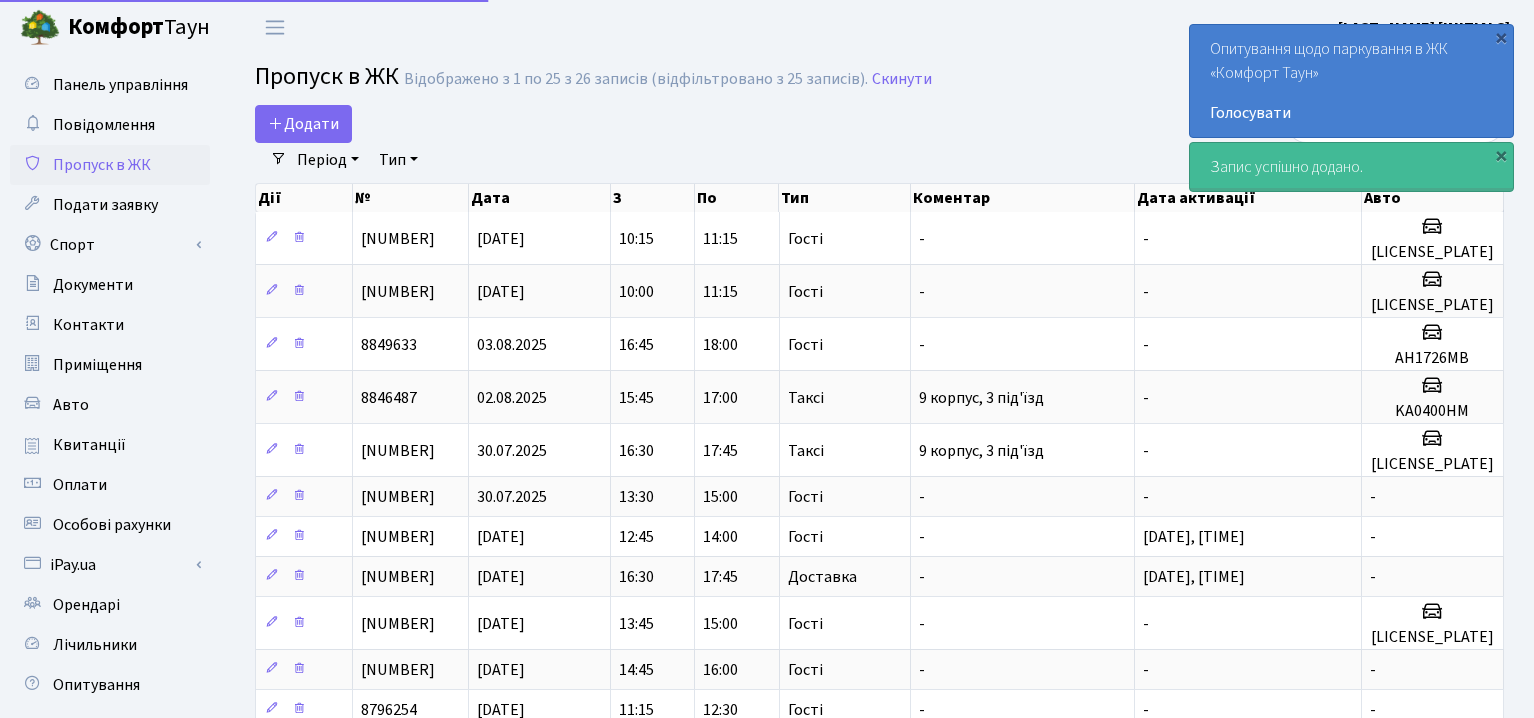 select on "25" 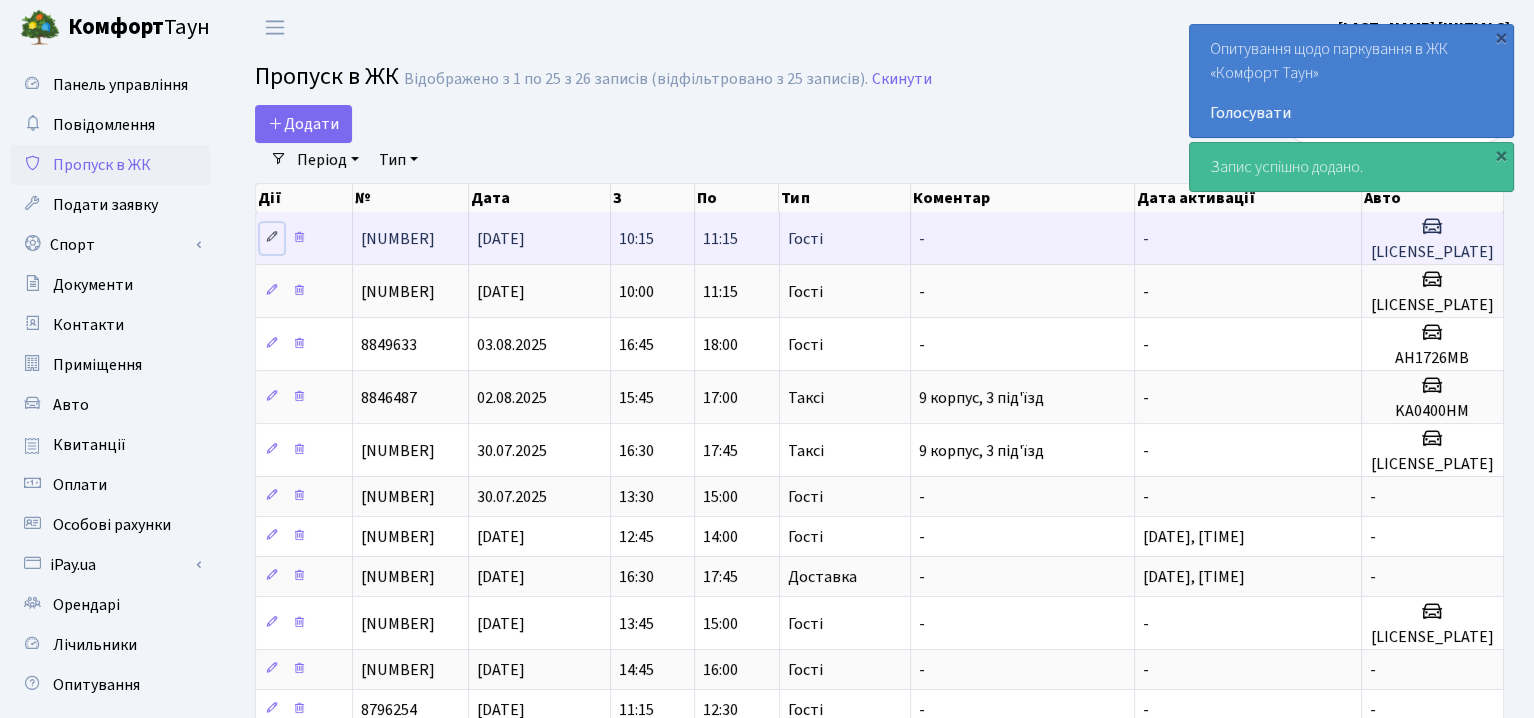 click at bounding box center [272, 237] 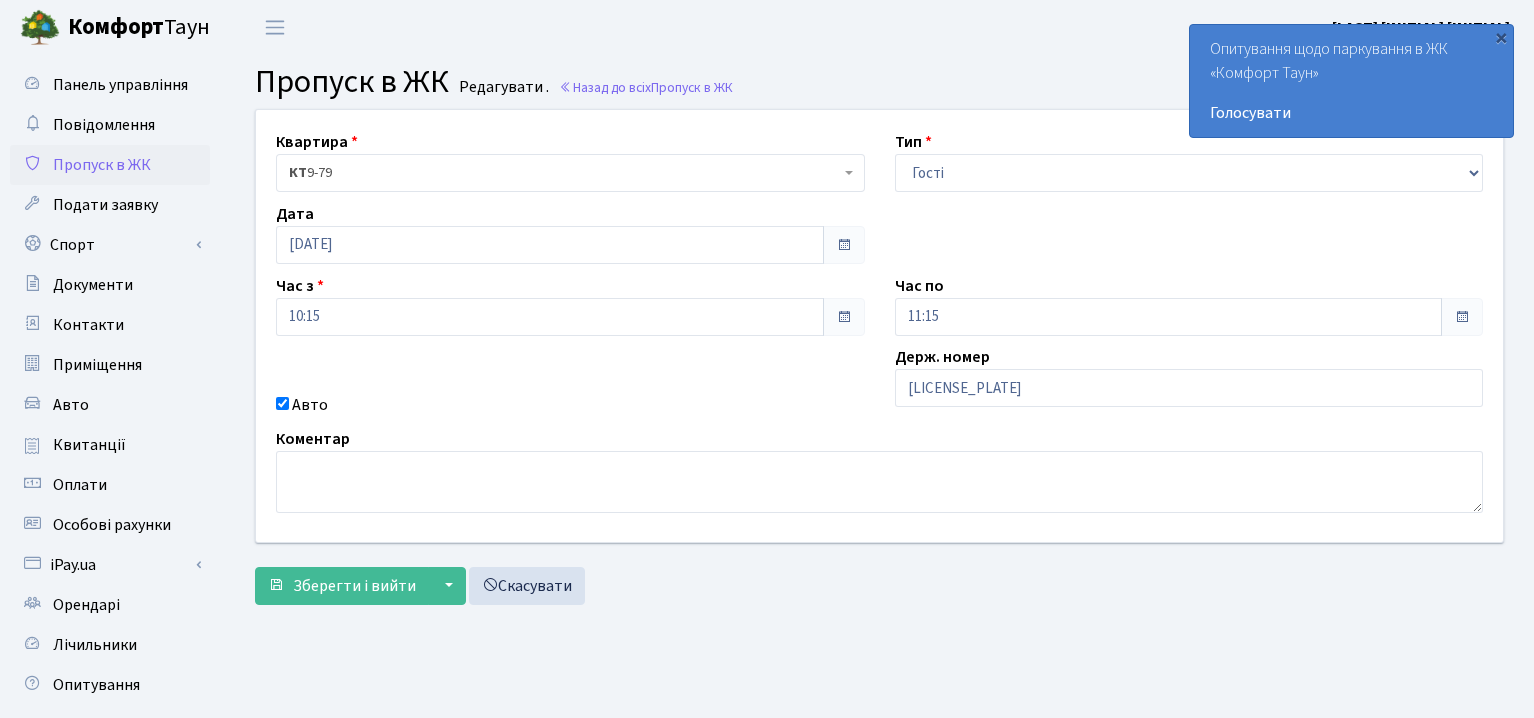 scroll, scrollTop: 0, scrollLeft: 0, axis: both 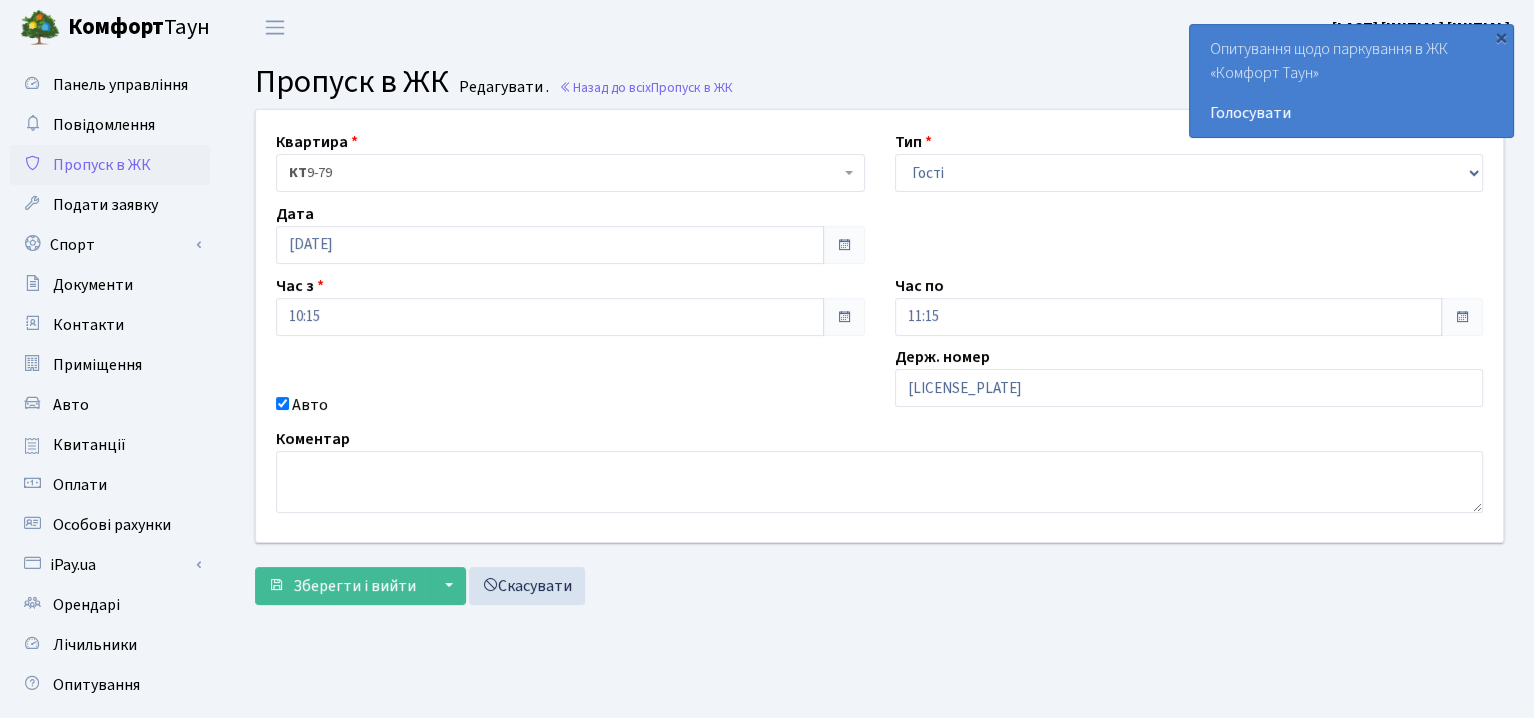 click at bounding box center [844, 317] 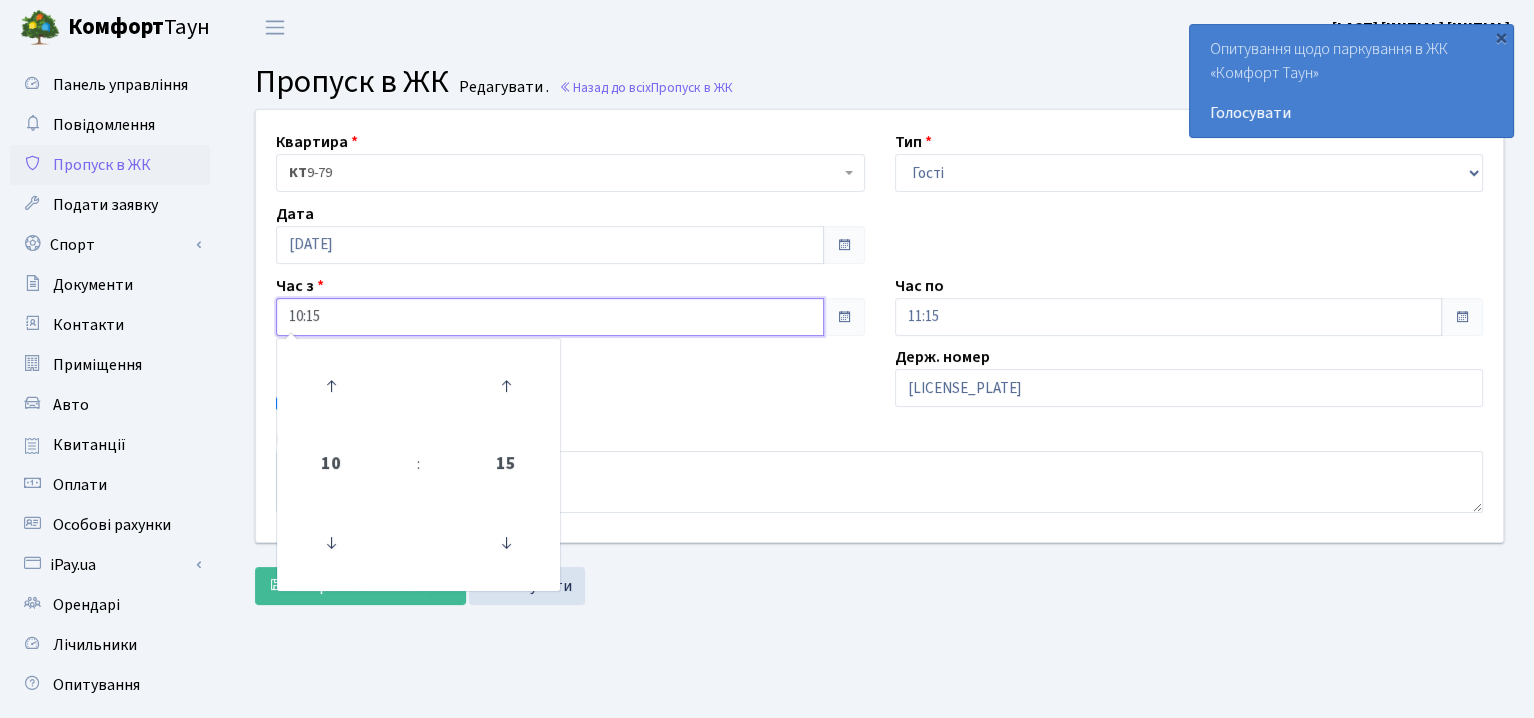 click on "10:15" at bounding box center [550, 317] 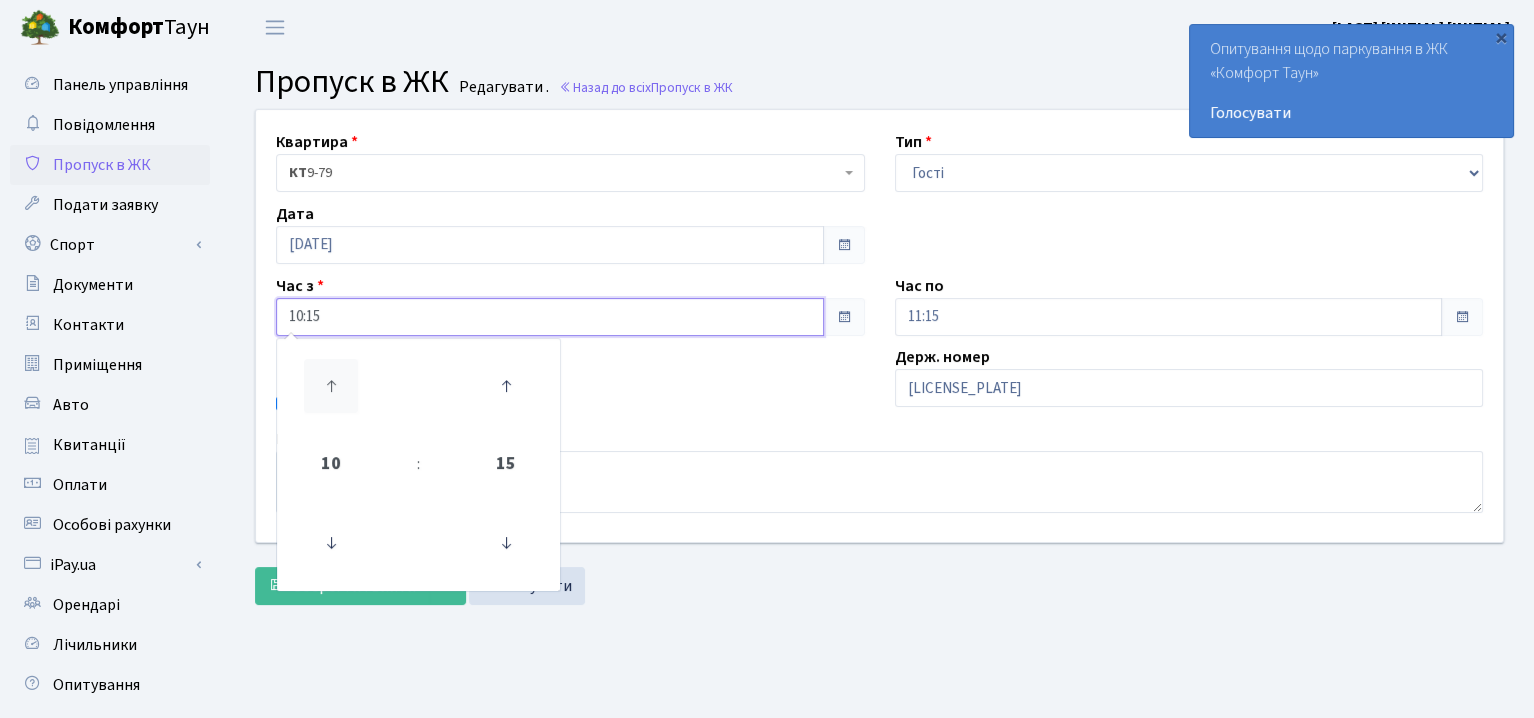 click at bounding box center (331, 386) 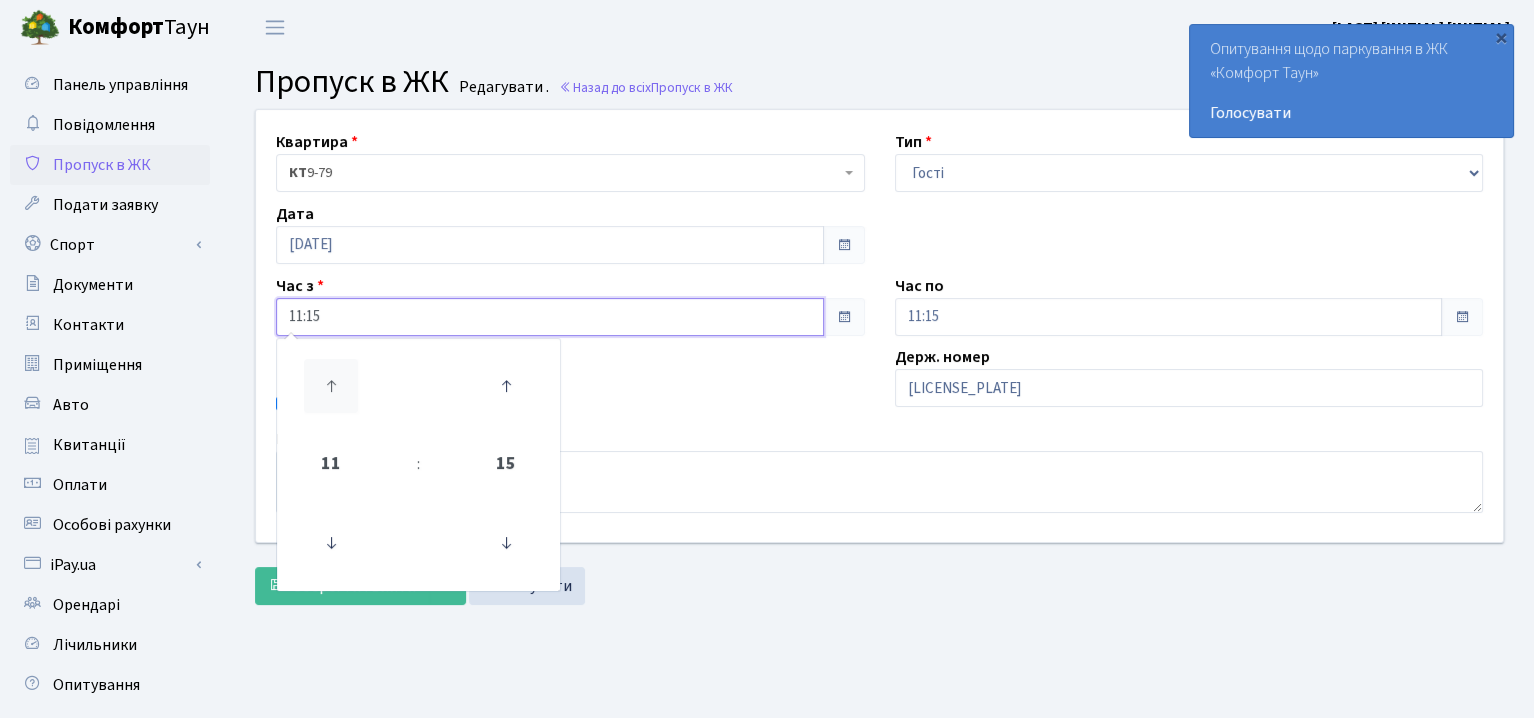 click at bounding box center (331, 386) 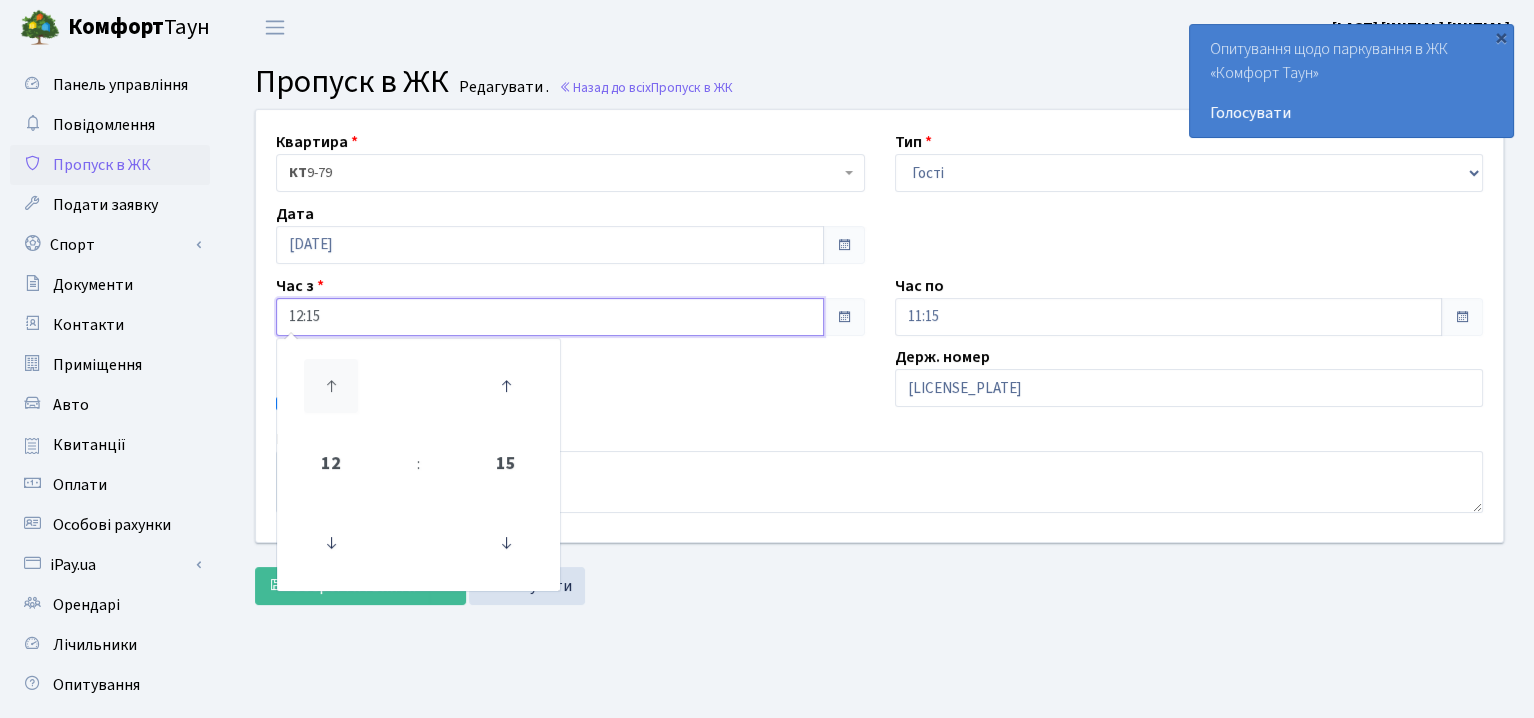 click at bounding box center [331, 386] 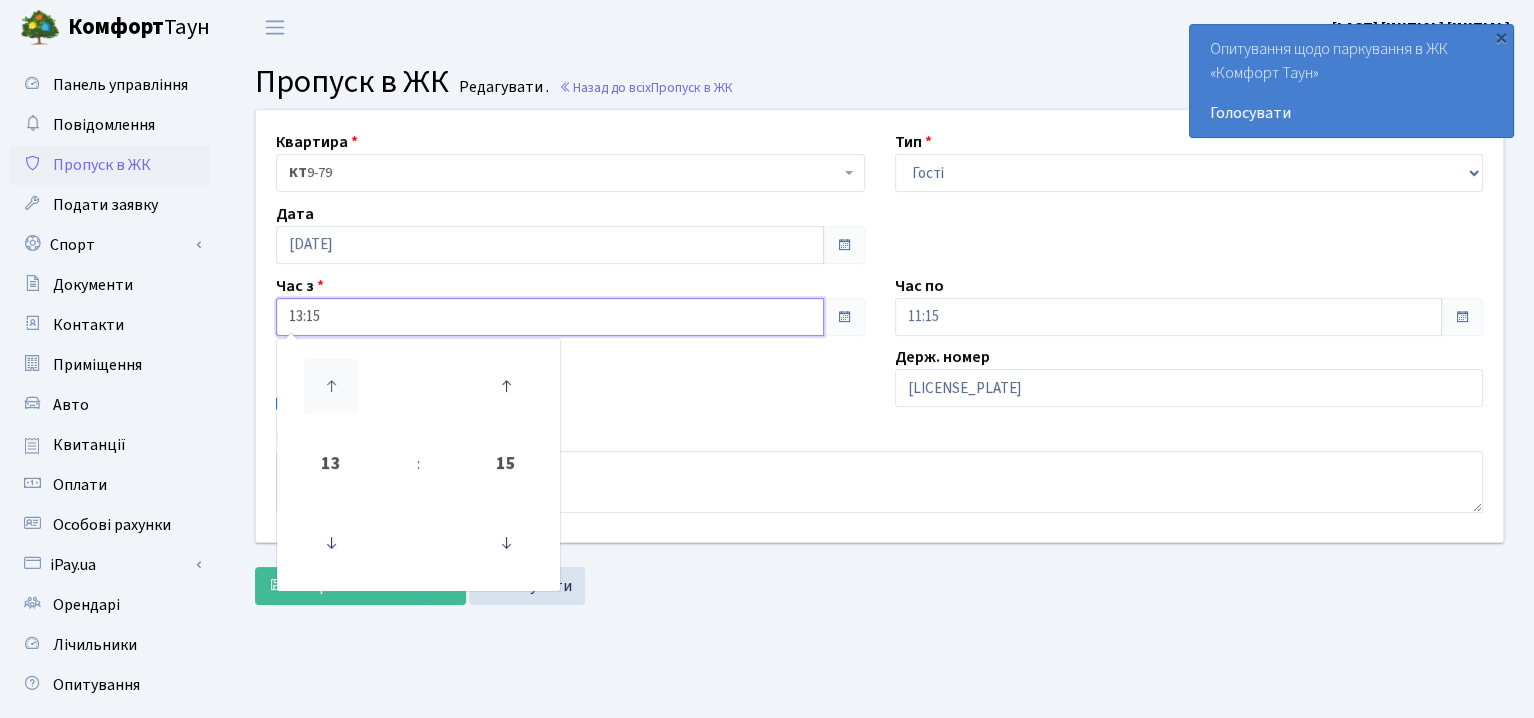 click at bounding box center [331, 386] 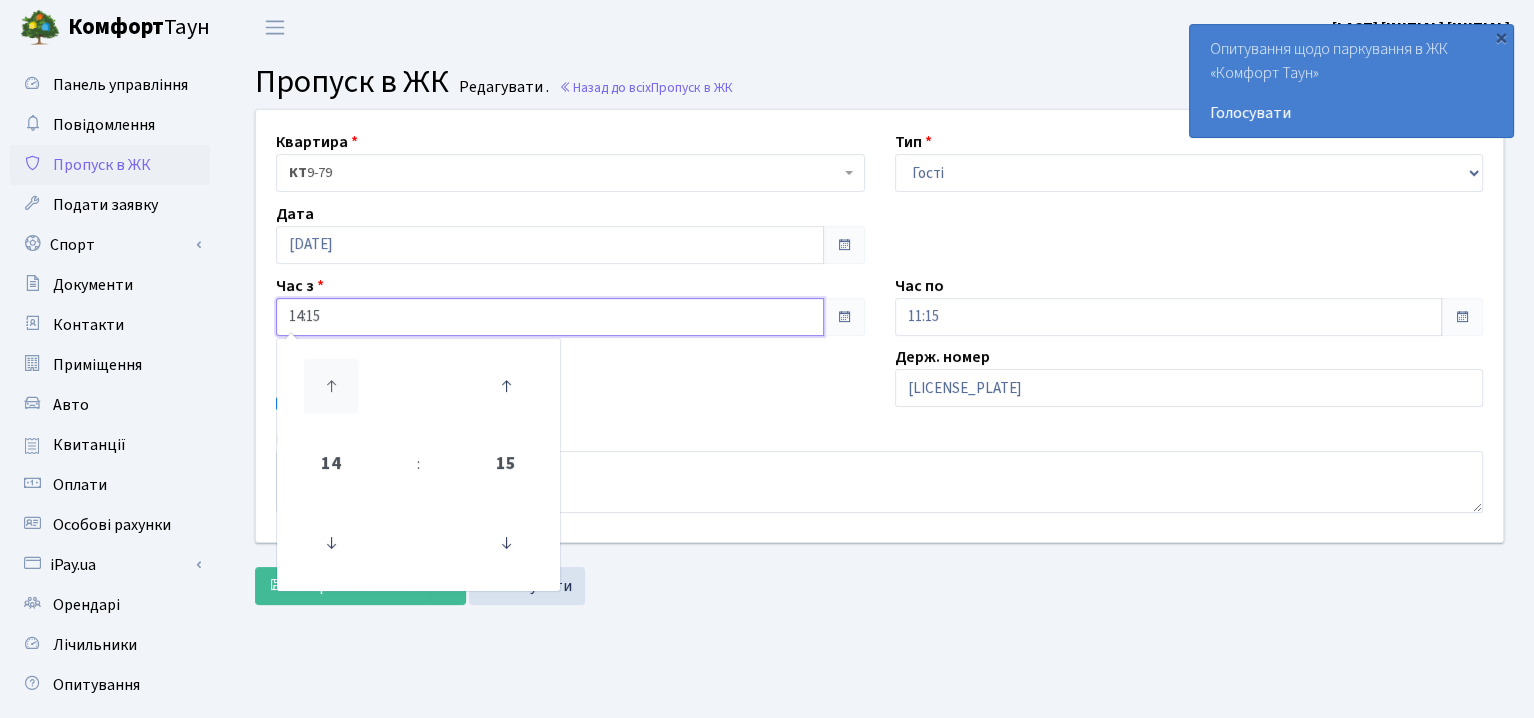 click at bounding box center [331, 386] 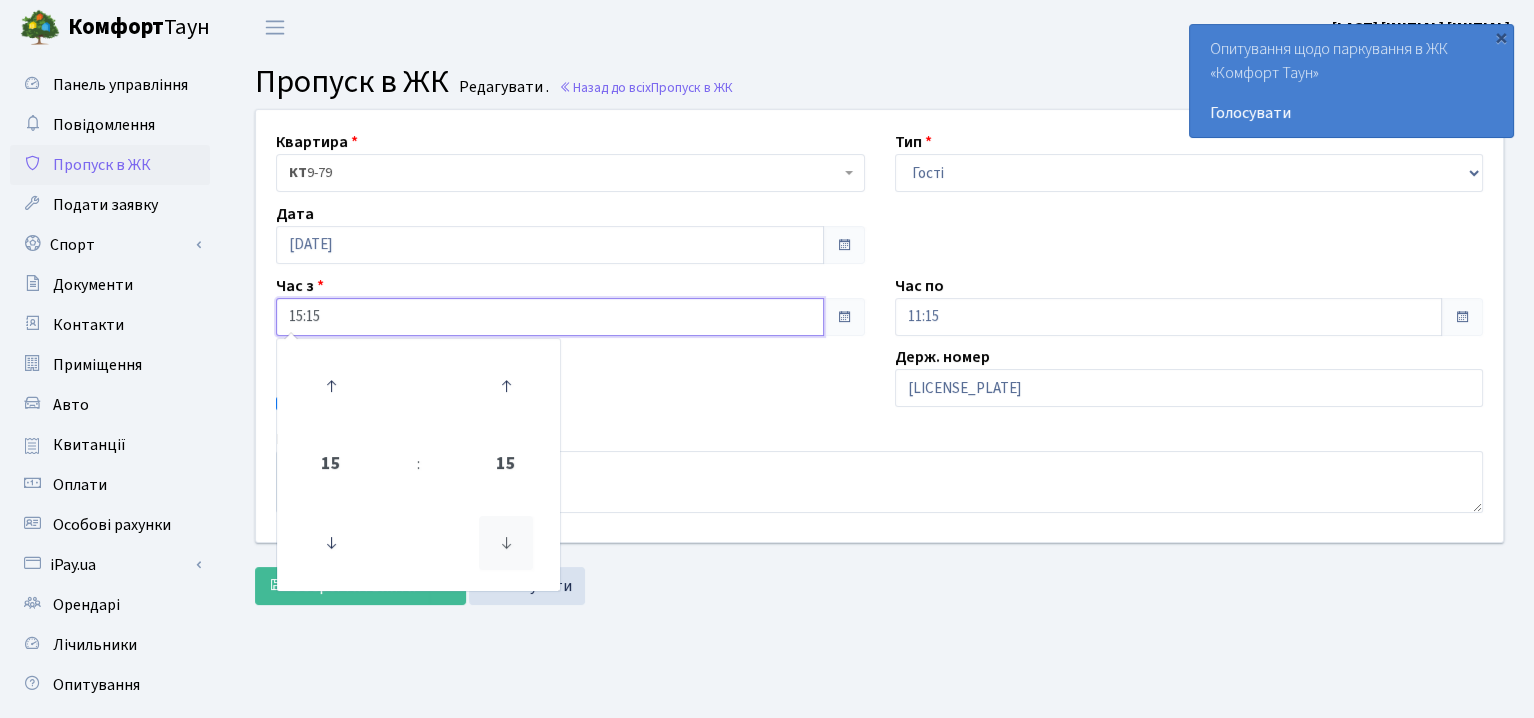 click at bounding box center (506, 543) 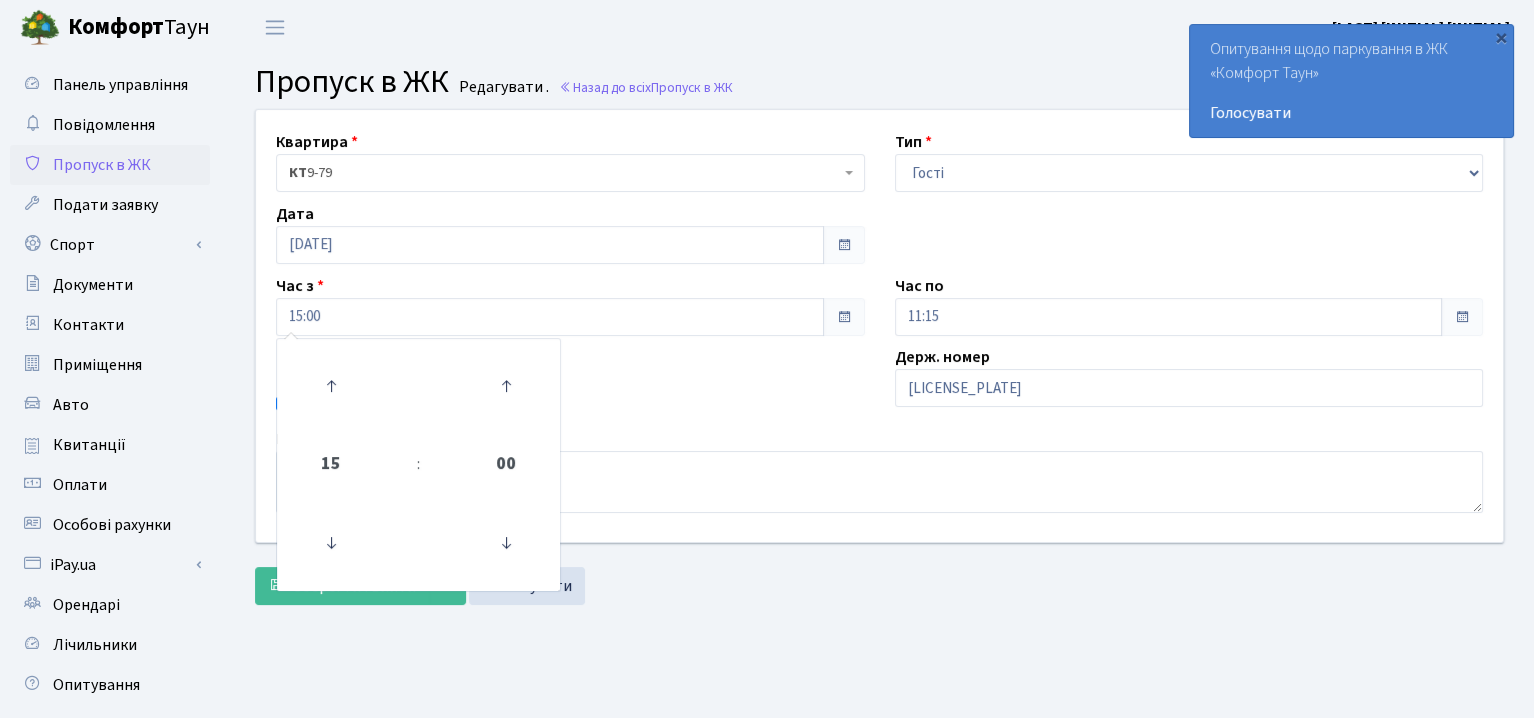 click on "Квартира
<b>КТ</b>&nbsp;&nbsp;&nbsp;&nbsp;9-79
КТ     9-79
Тип
-
Доставка
Таксі
Гості
Сервіс
Дата
05.08.2025
Час з
15:00 15 : 00 00 01 02 03 04 05 06 07 08 09 10 11 12 13 14 15 16 17 18 19 20 21 22 23 00 15 30 45
Час по
11:15" at bounding box center (879, 326) 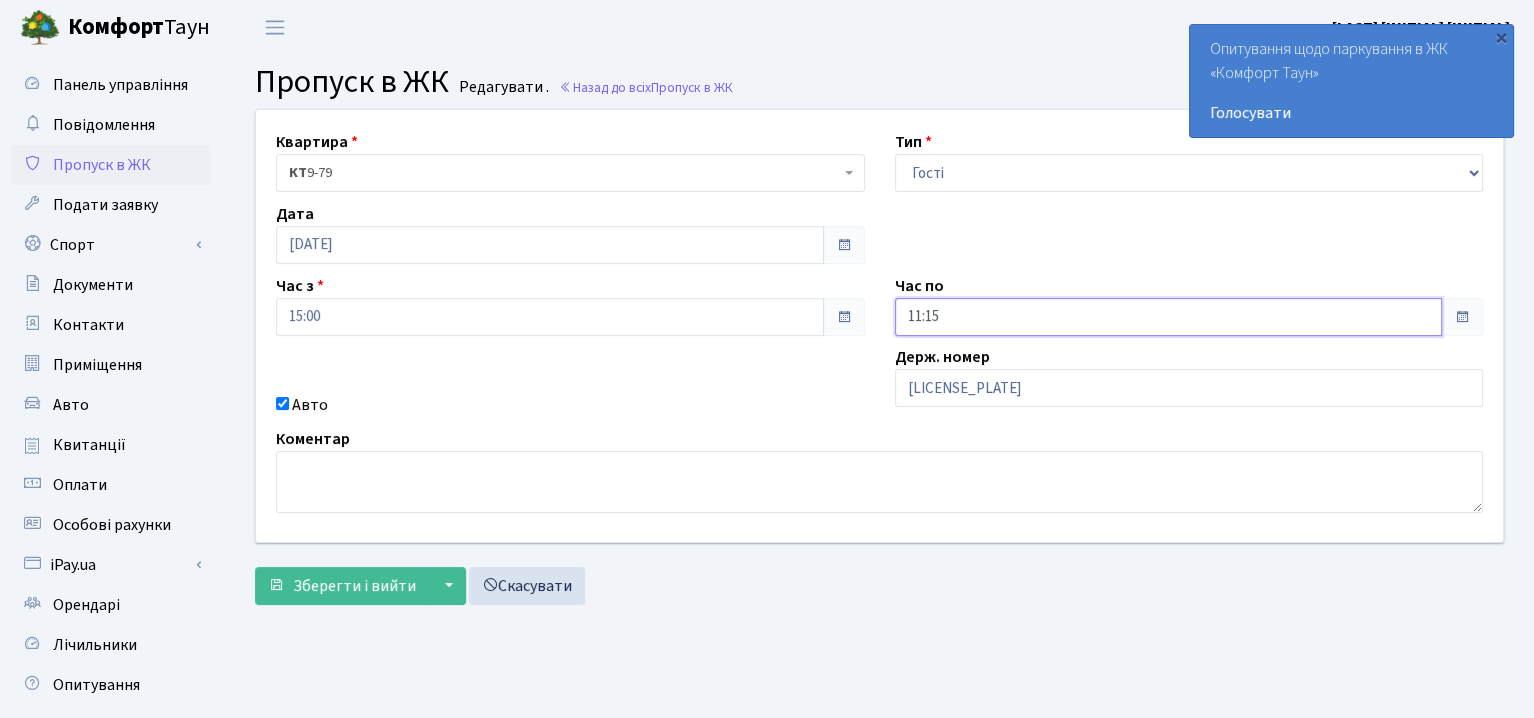 click on "11:15" at bounding box center (1169, 317) 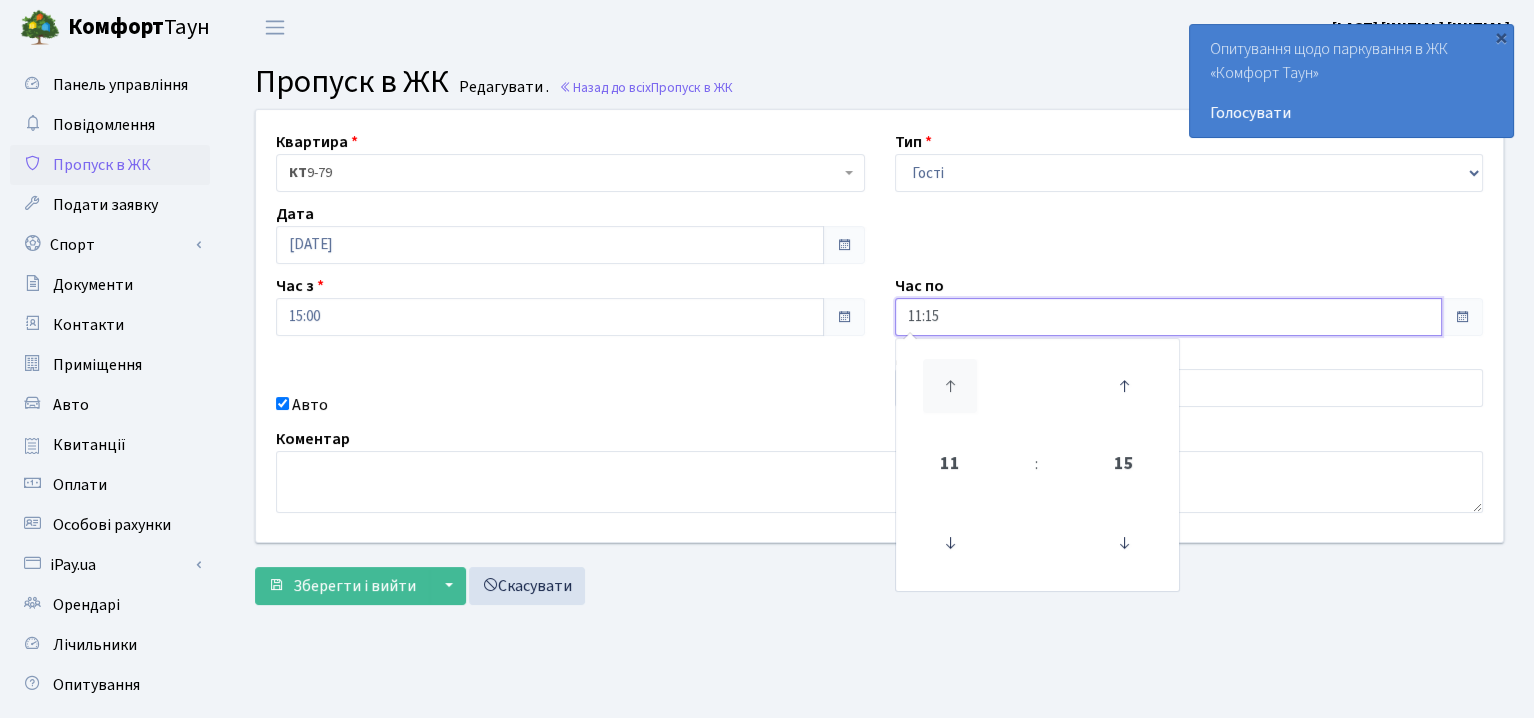 click at bounding box center [950, 386] 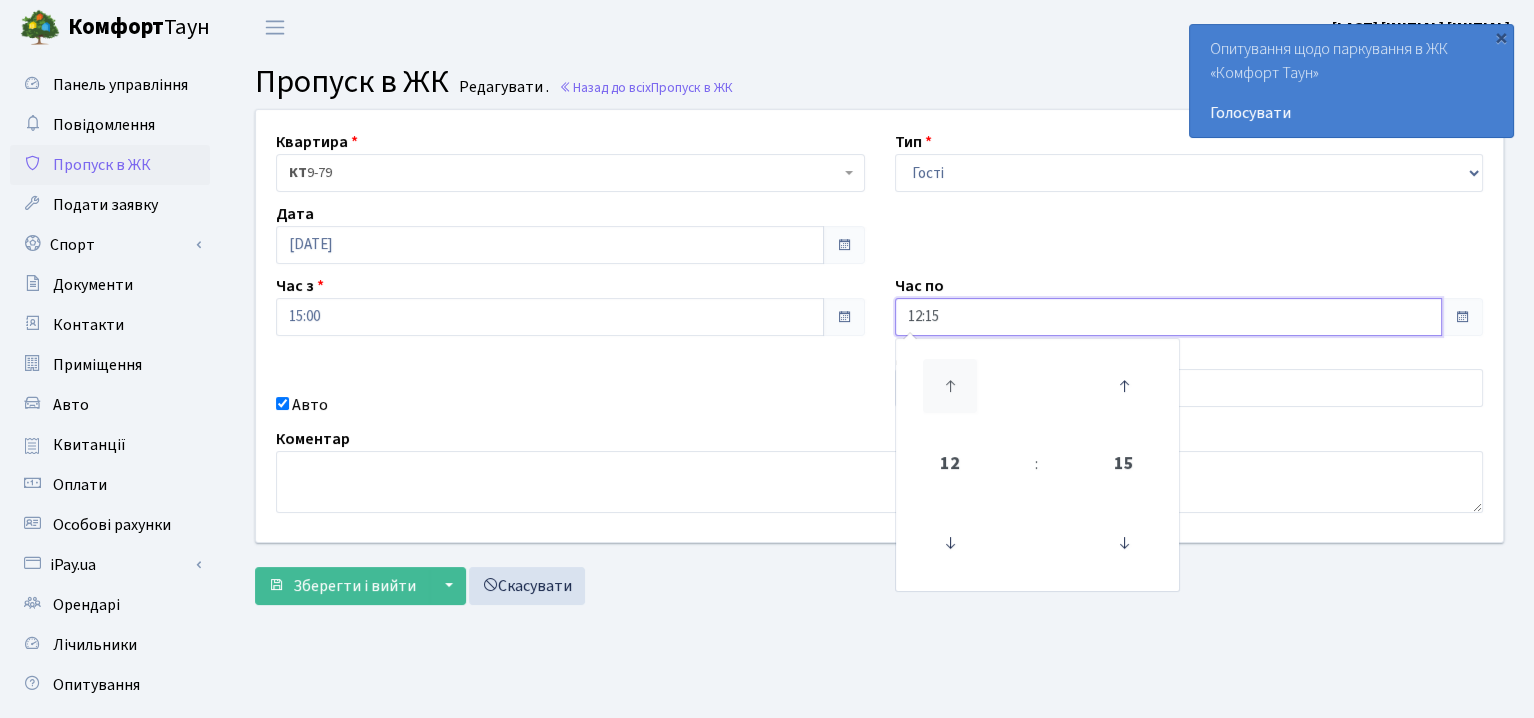 click at bounding box center [950, 386] 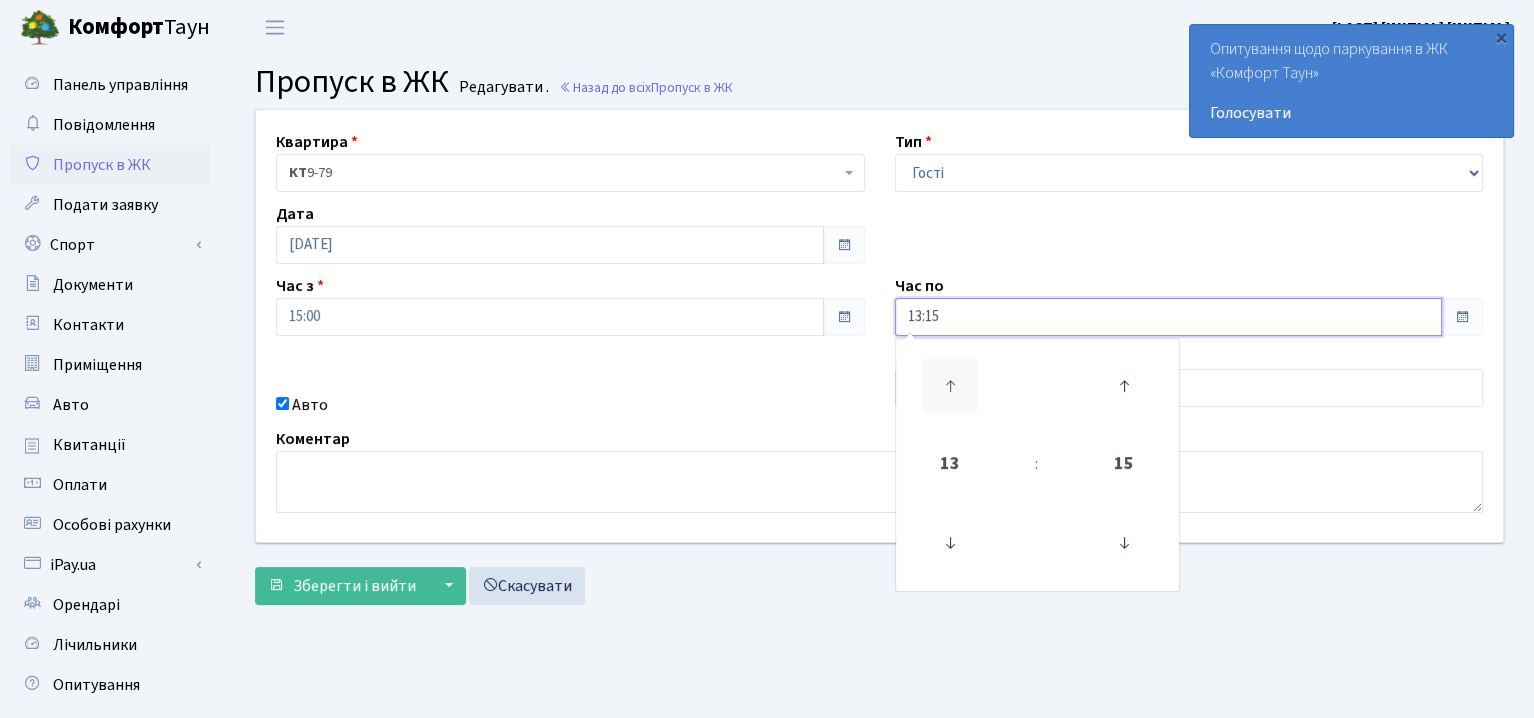 click at bounding box center (950, 386) 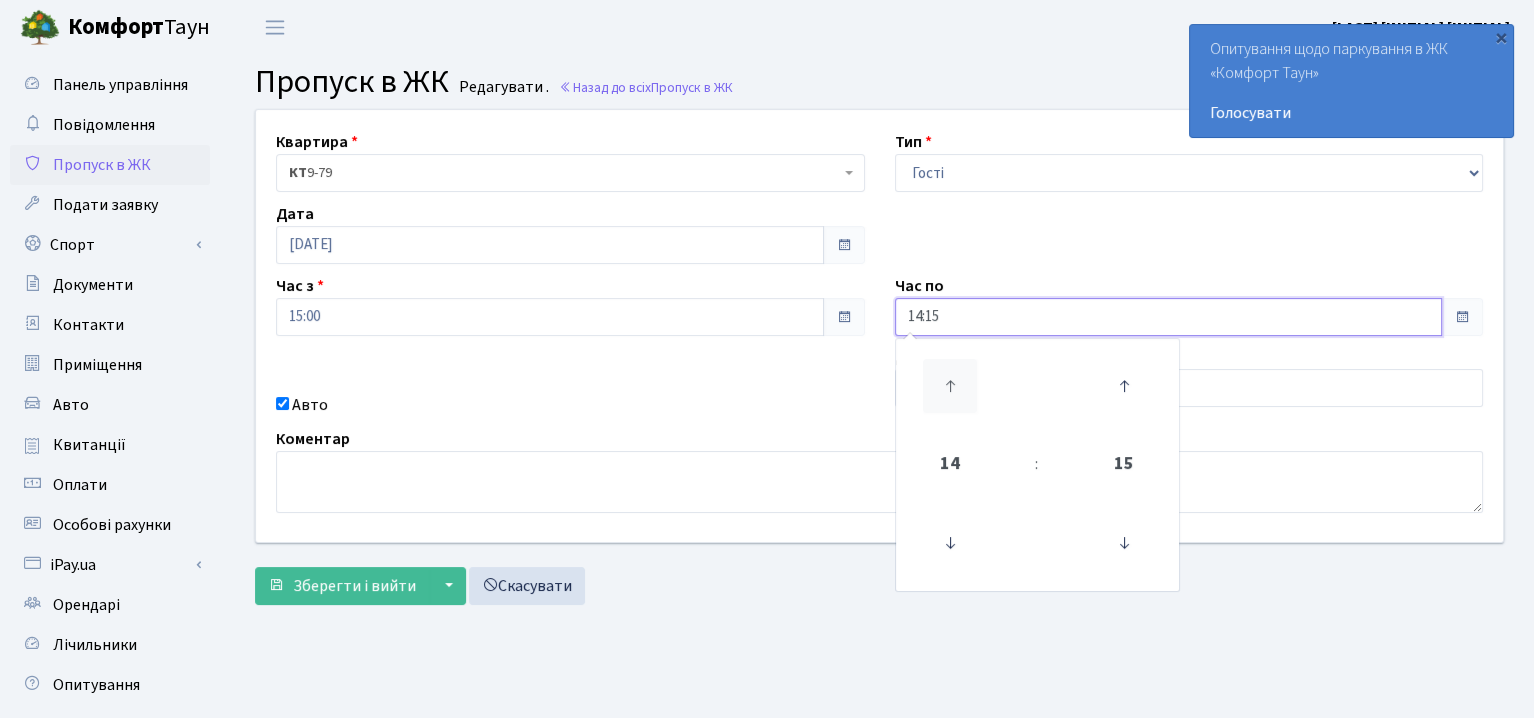 click at bounding box center [950, 386] 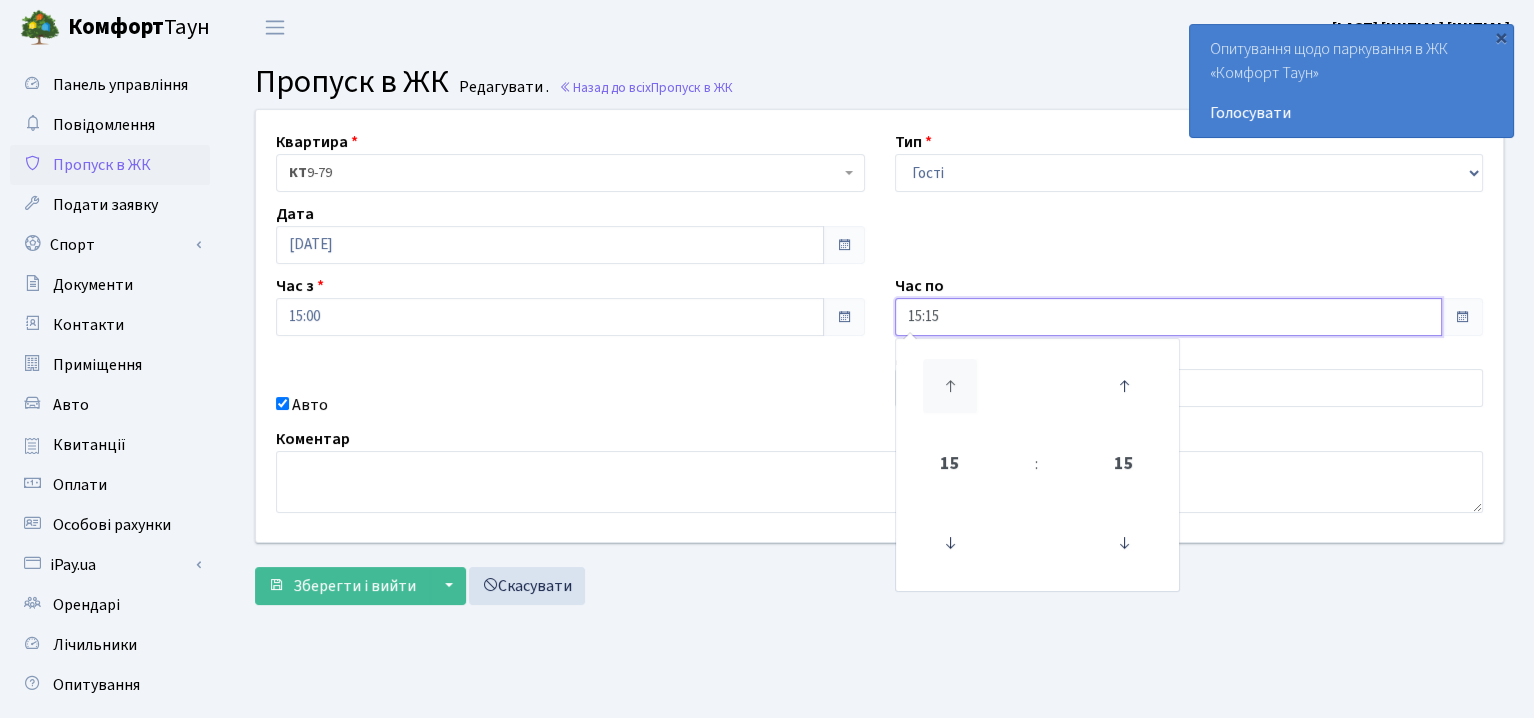 click at bounding box center [950, 386] 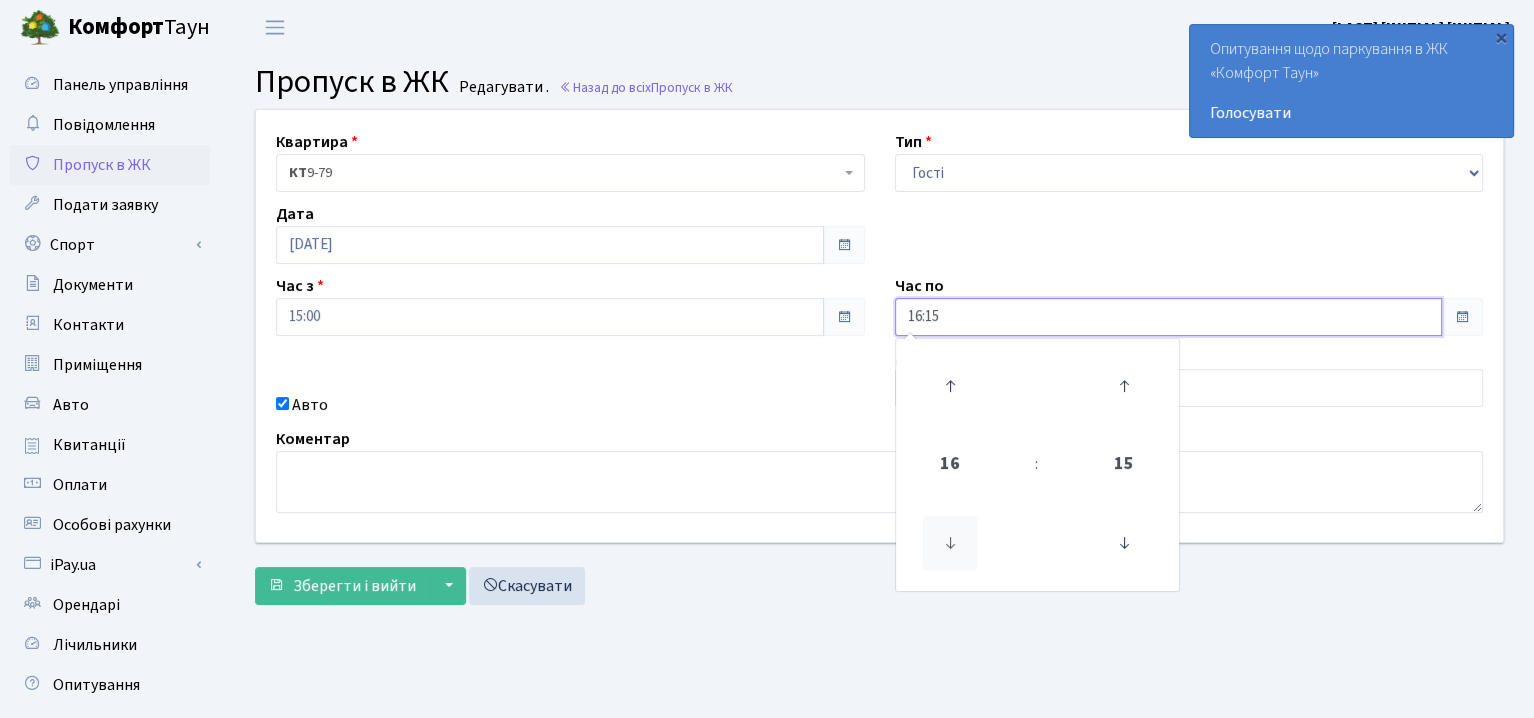 click at bounding box center [950, 543] 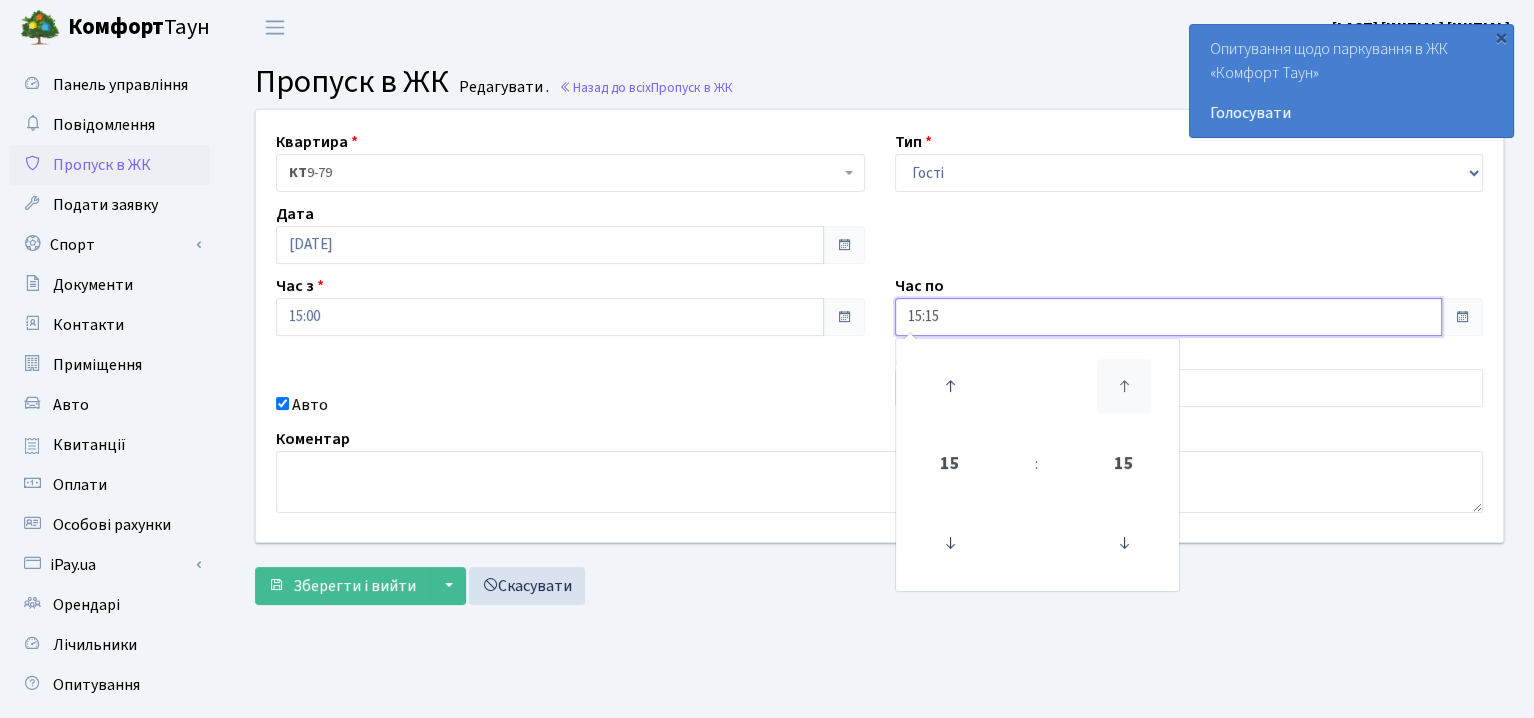 click at bounding box center [1124, 386] 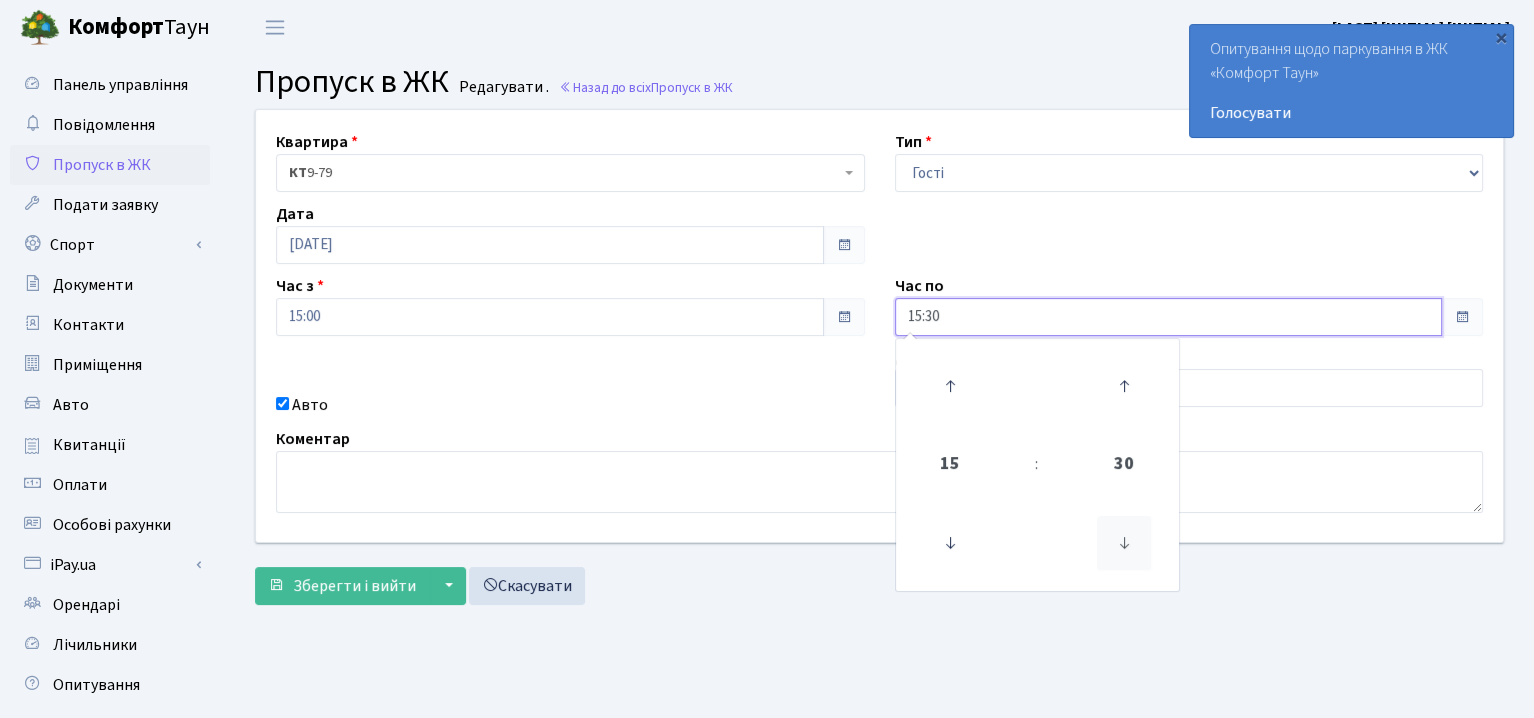 click at bounding box center [1124, 543] 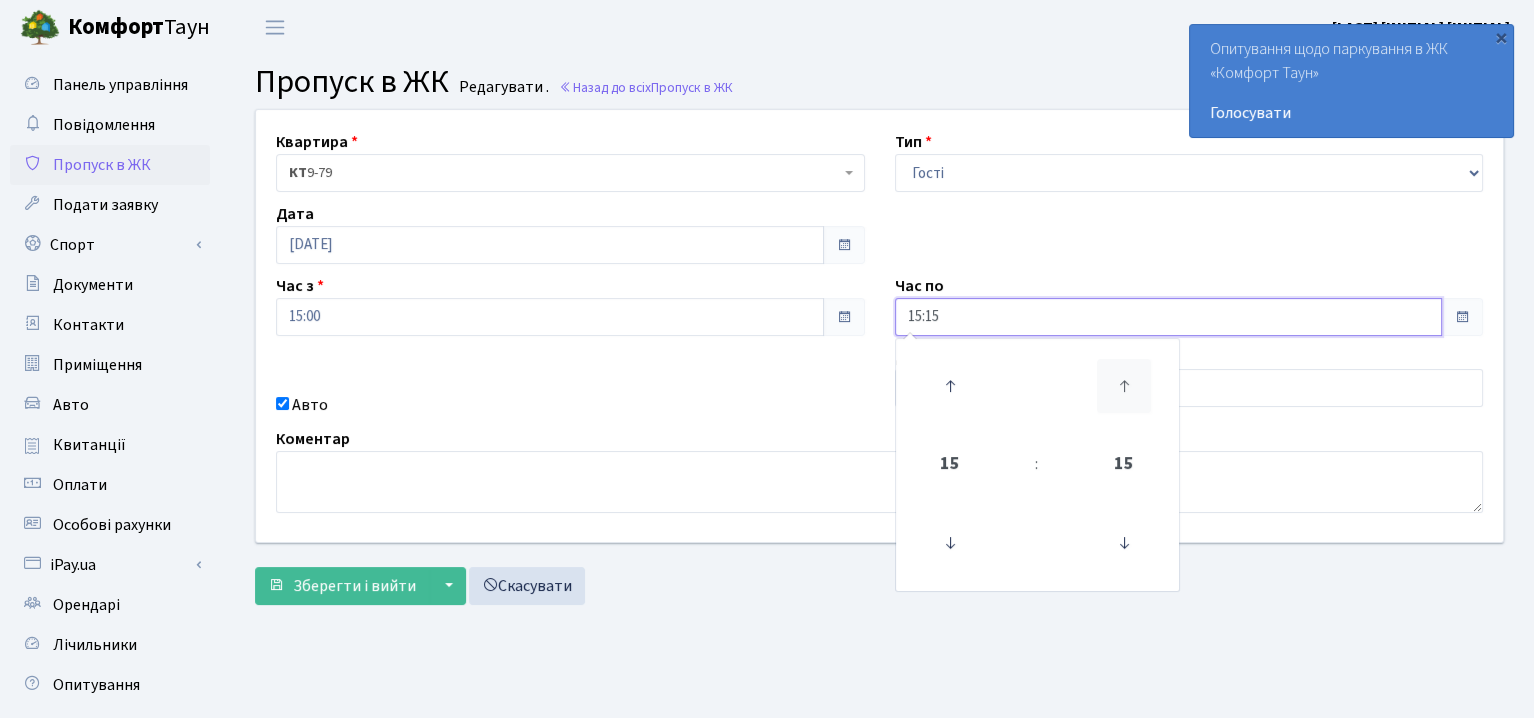 click at bounding box center (1124, 386) 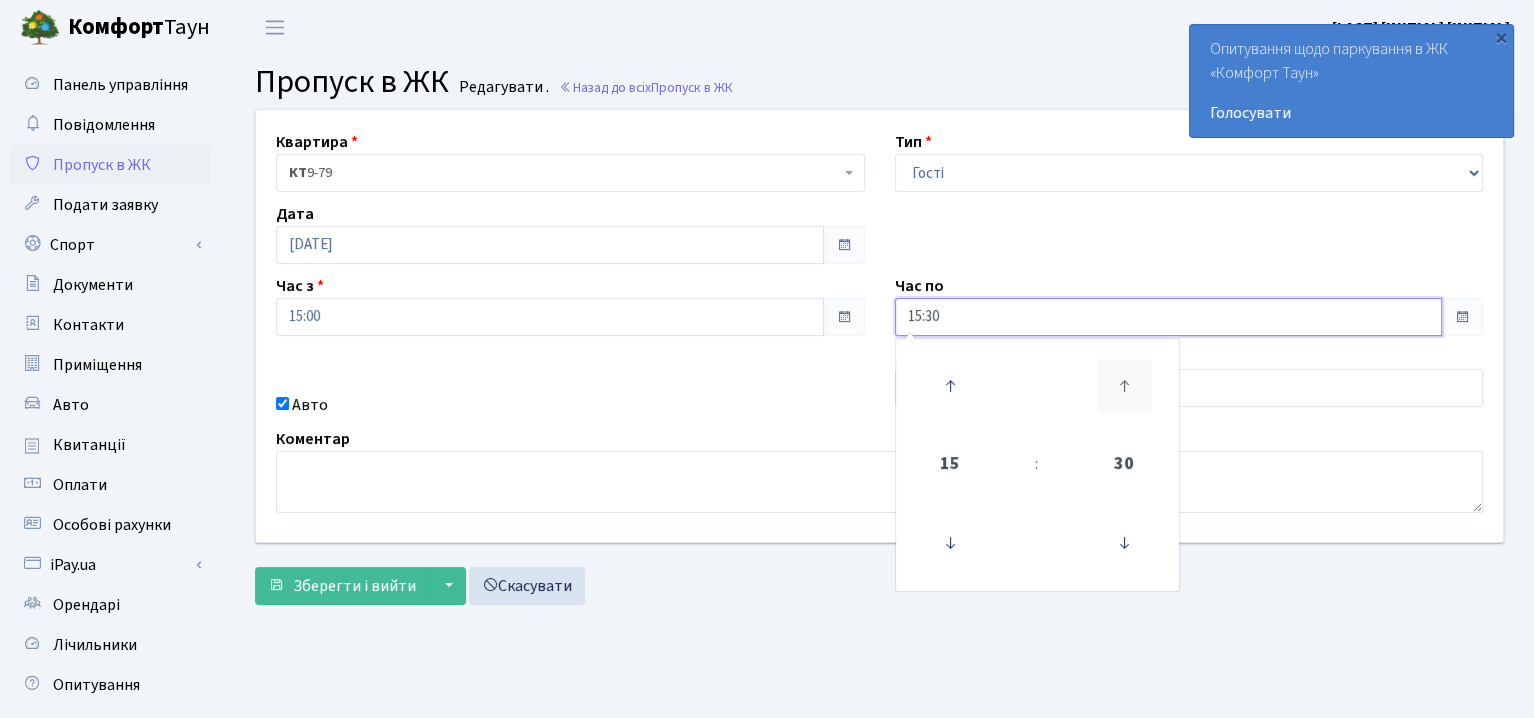 click at bounding box center (1124, 386) 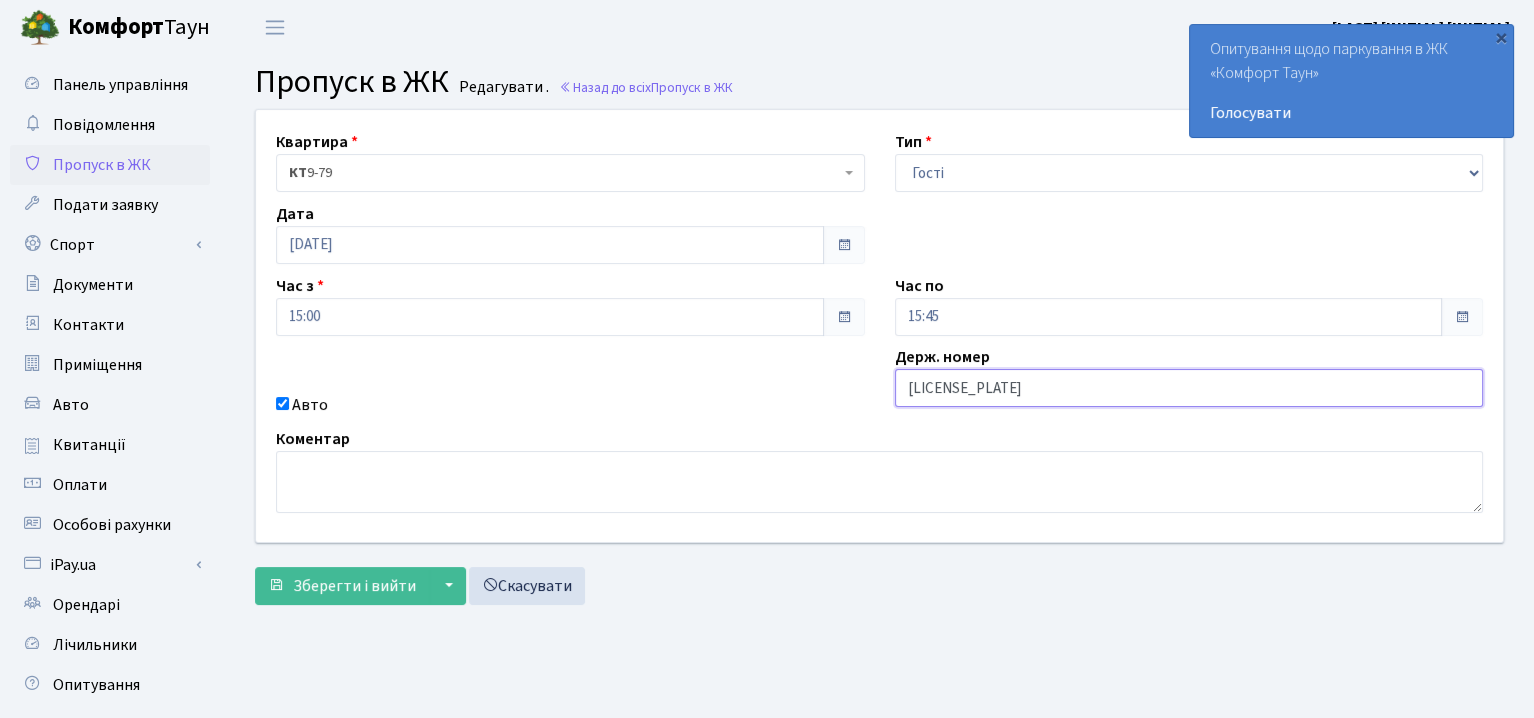 click on "АА7459РМ" at bounding box center [1189, 388] 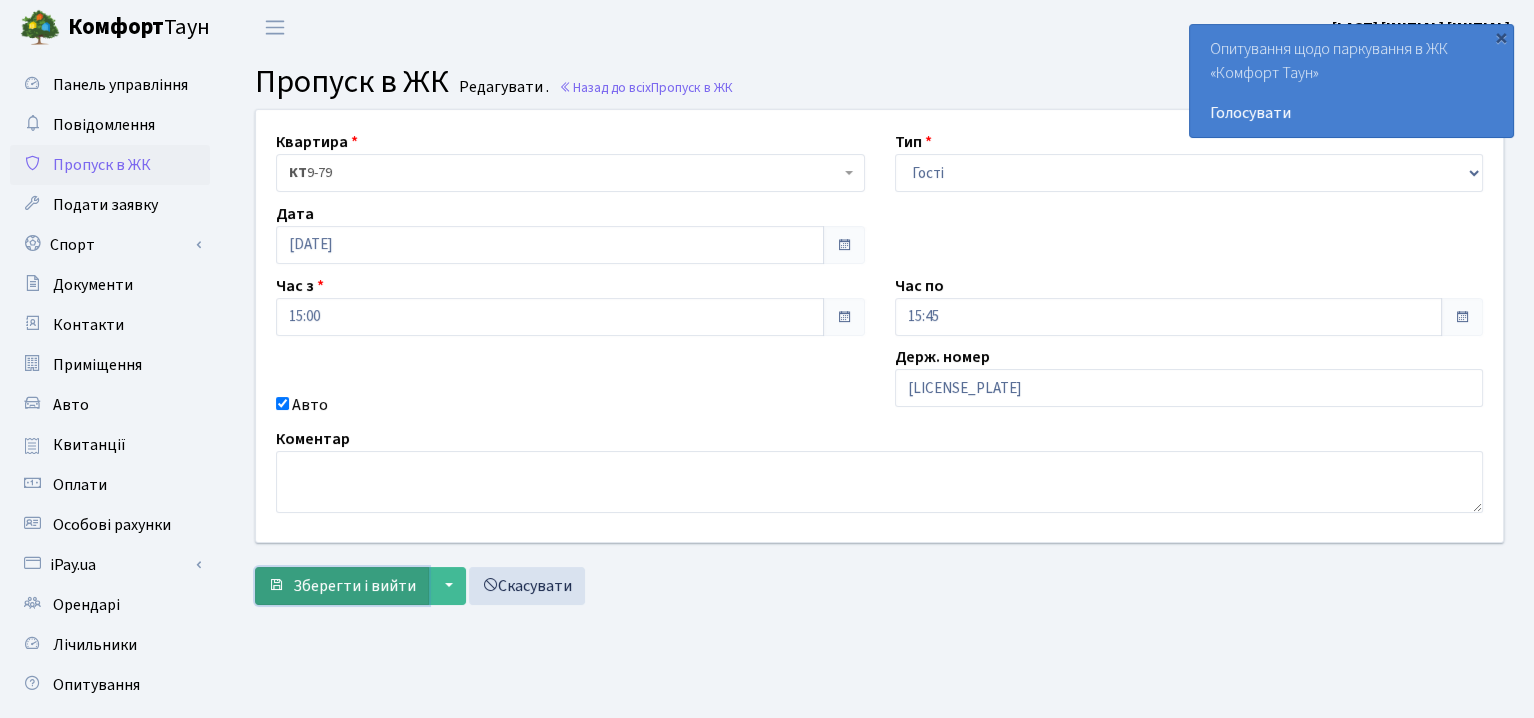 click on "Зберегти і вийти" at bounding box center (354, 586) 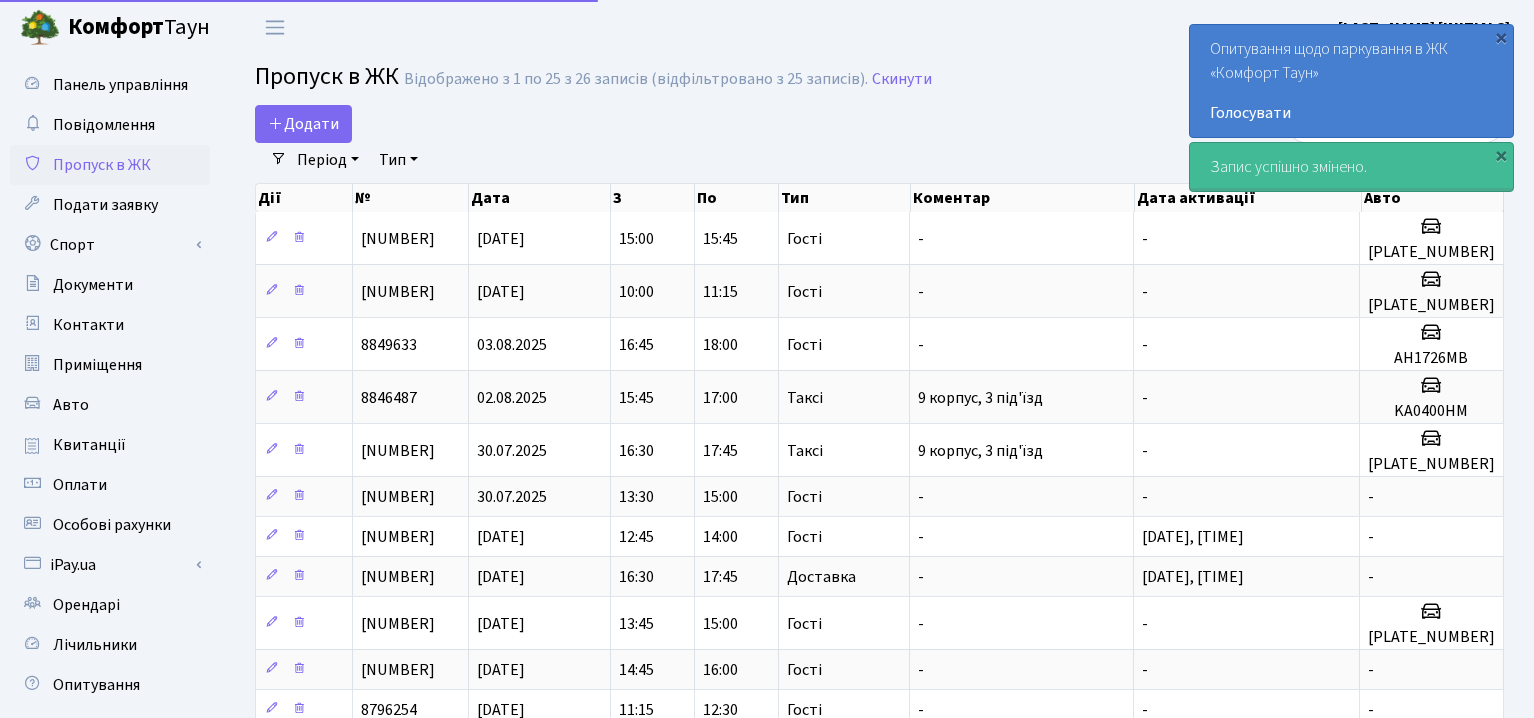 select on "25" 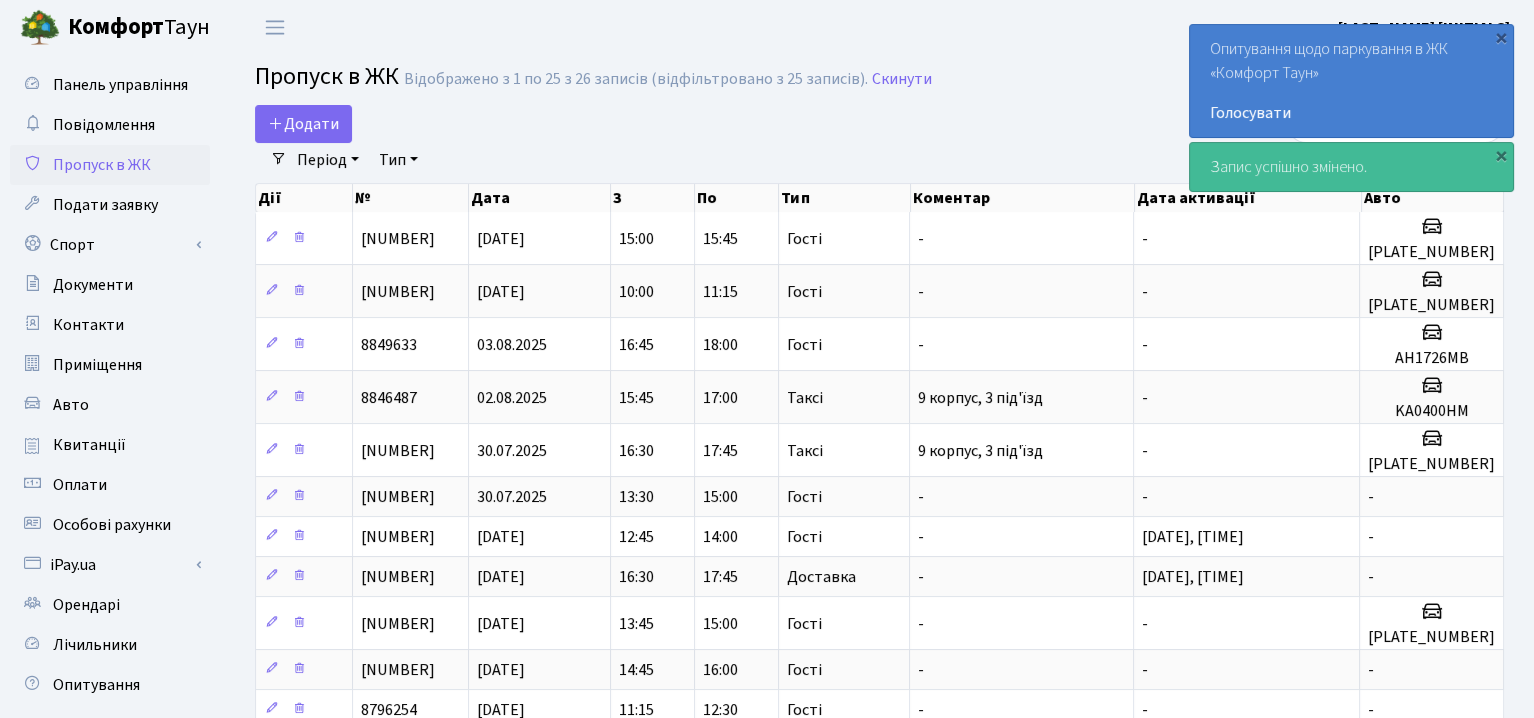 click on "Опитування щодо паркування в ЖК «Комфорт Таун» Голосувати" at bounding box center (1351, 81) 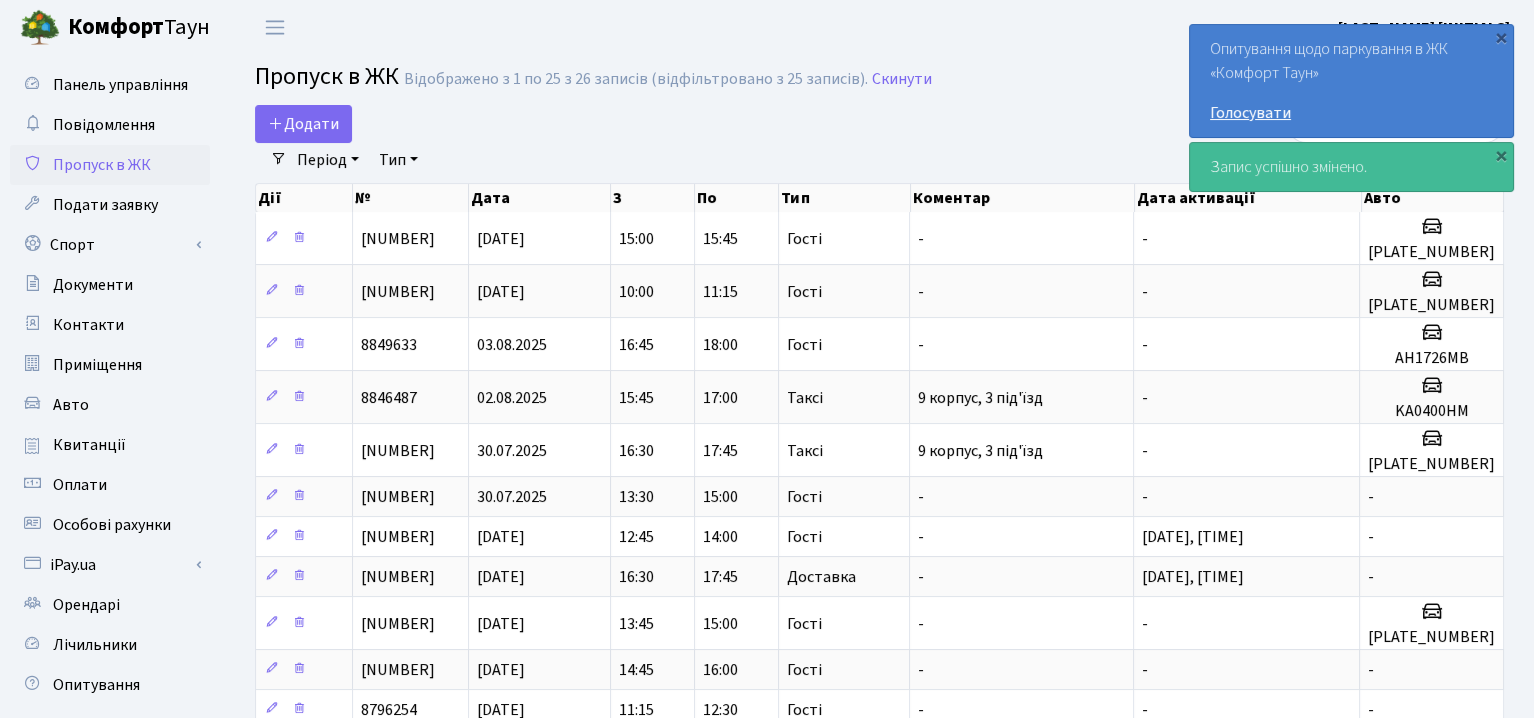 click on "Голосувати" at bounding box center (1351, 113) 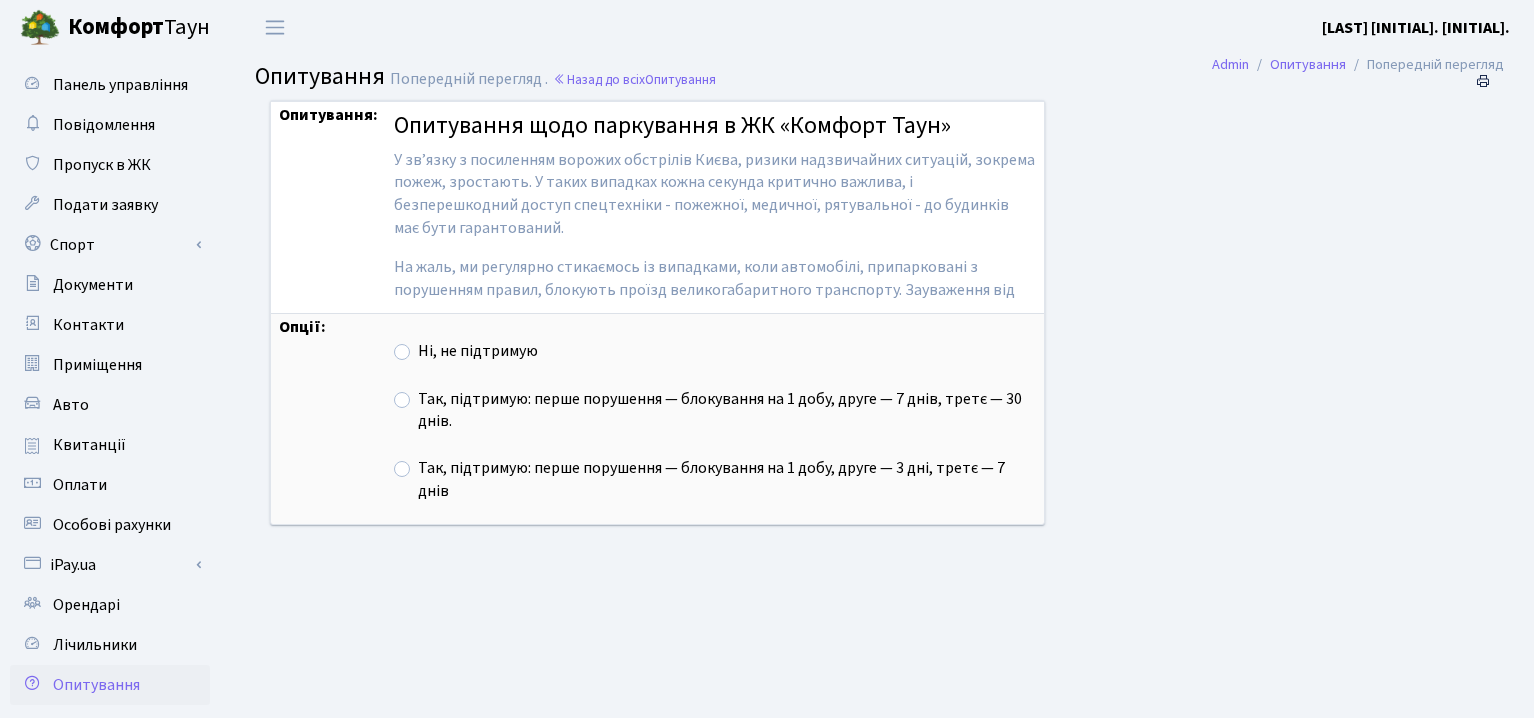 scroll, scrollTop: 0, scrollLeft: 0, axis: both 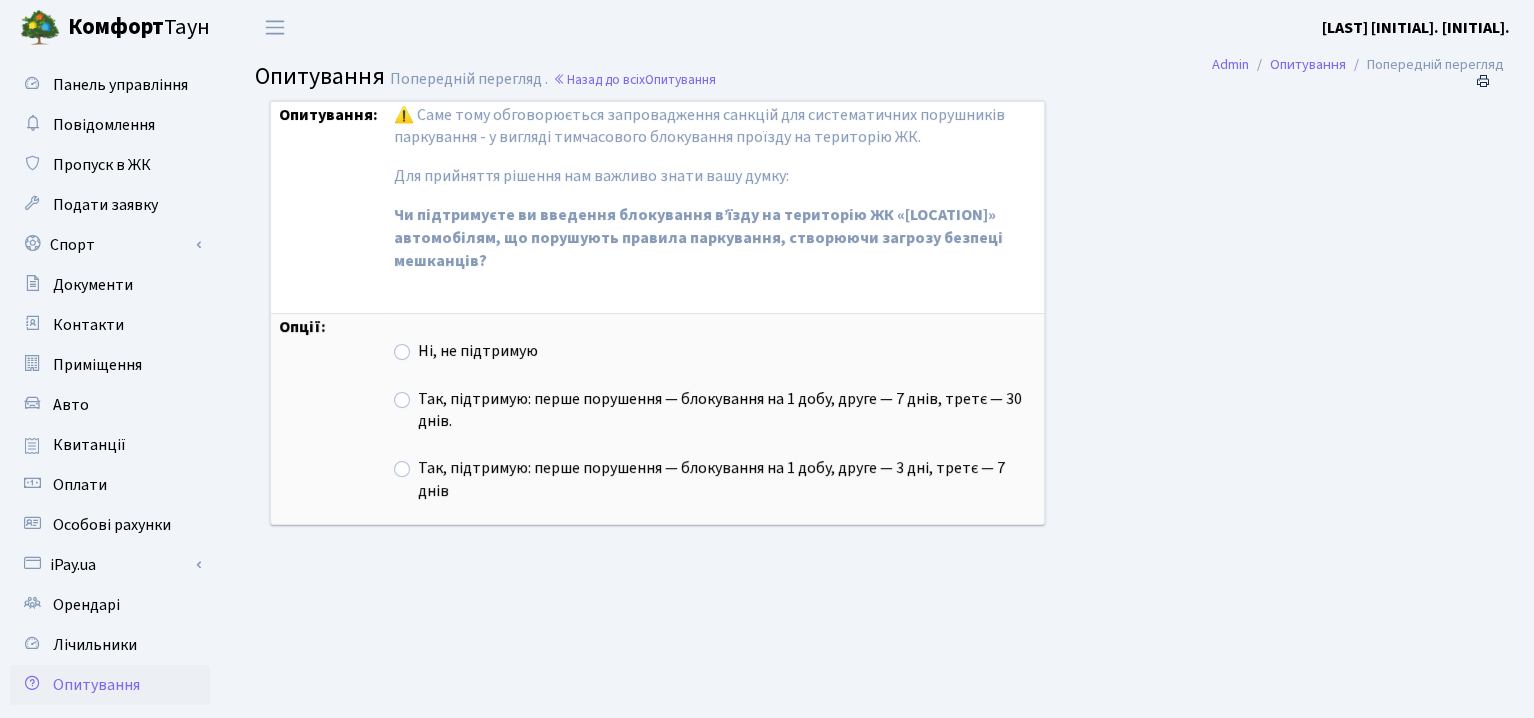 click on "Так, підтримую: перше порушення — блокування на 1 добу, друге — 7 днів, третє — 30 днів." at bounding box center [727, 411] 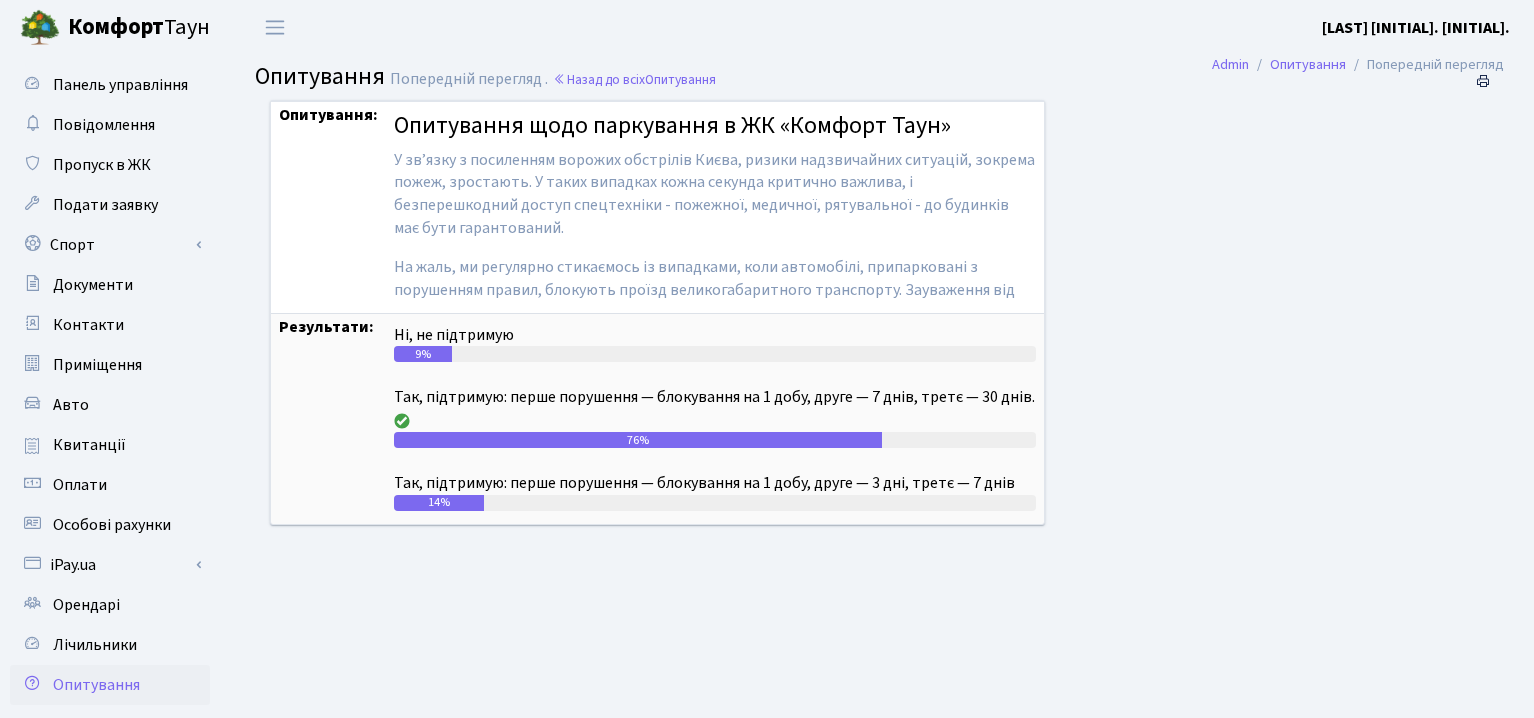 scroll, scrollTop: 0, scrollLeft: 0, axis: both 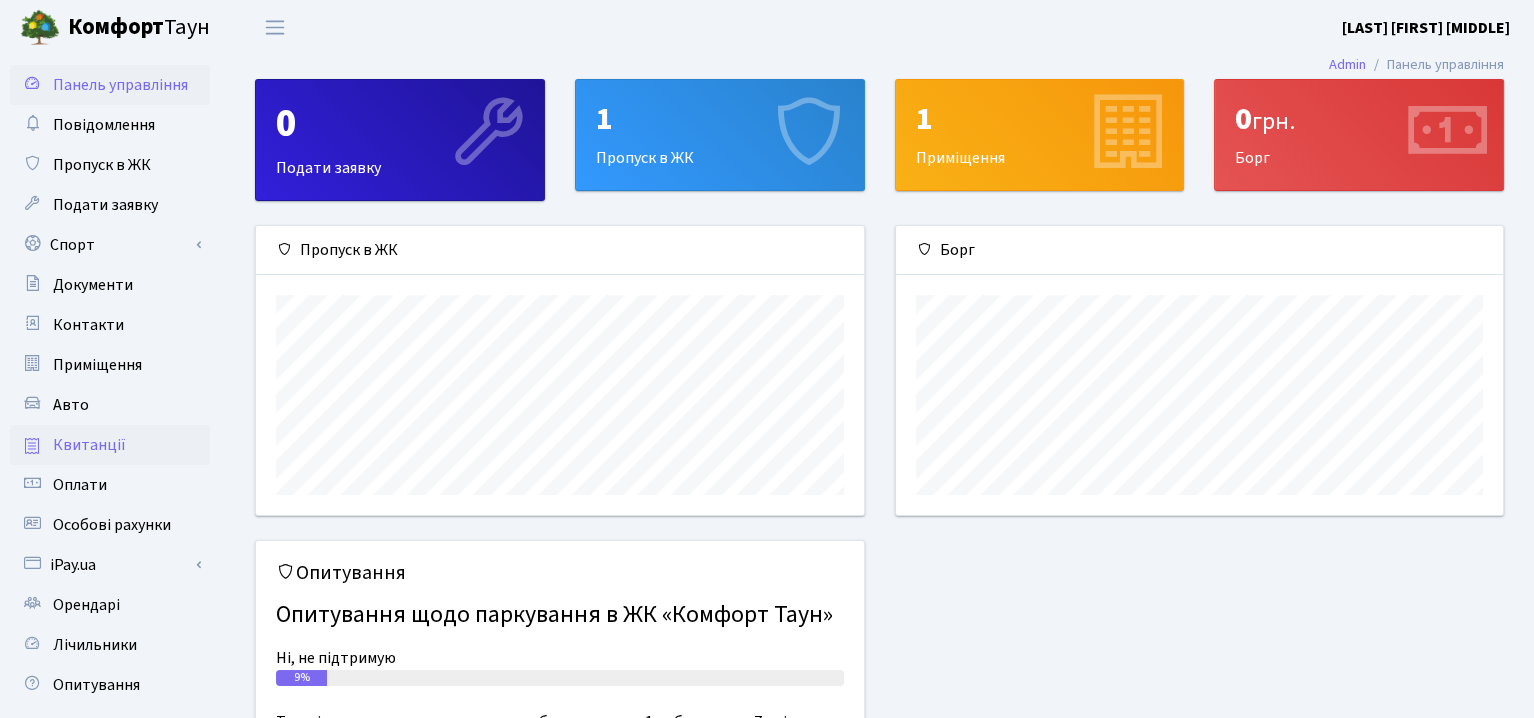 click on "Квитанції" at bounding box center [89, 445] 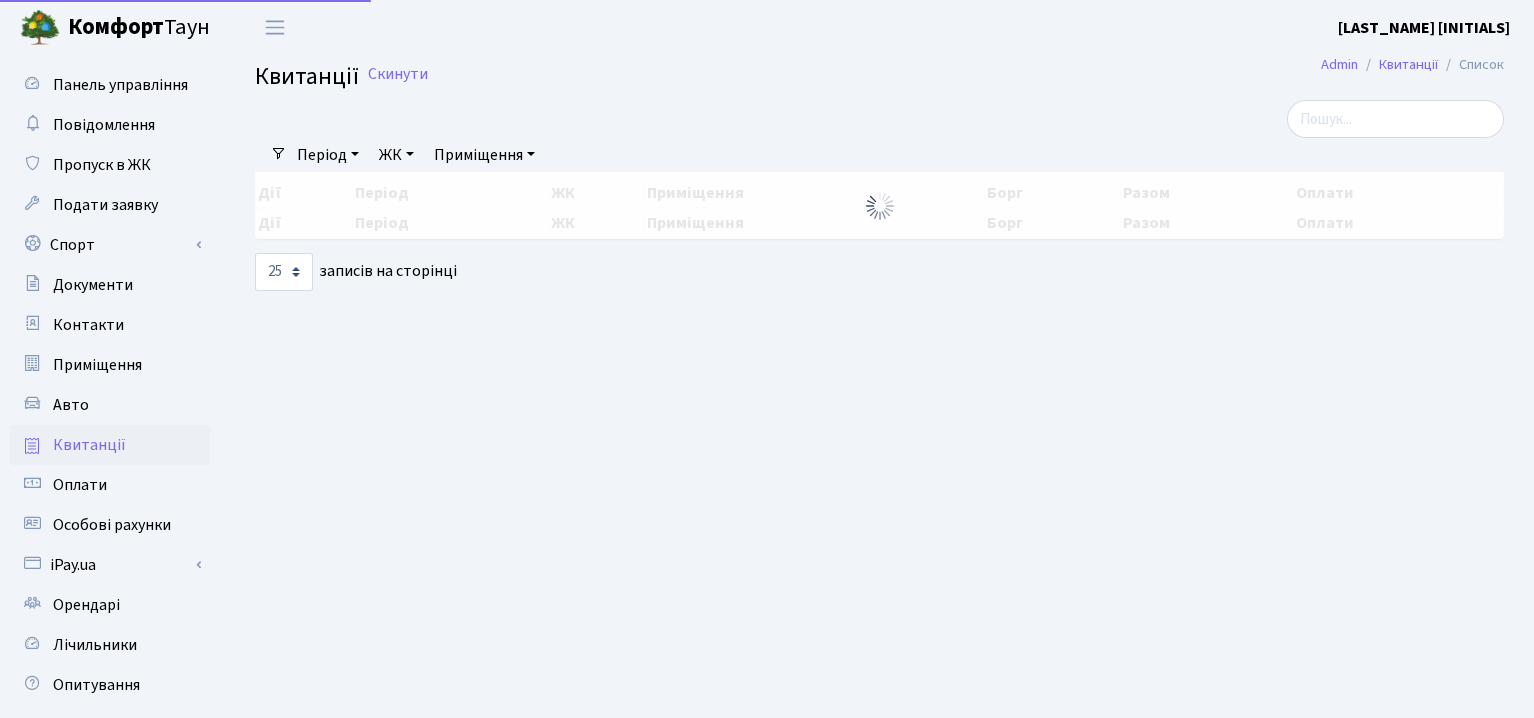 select on "25" 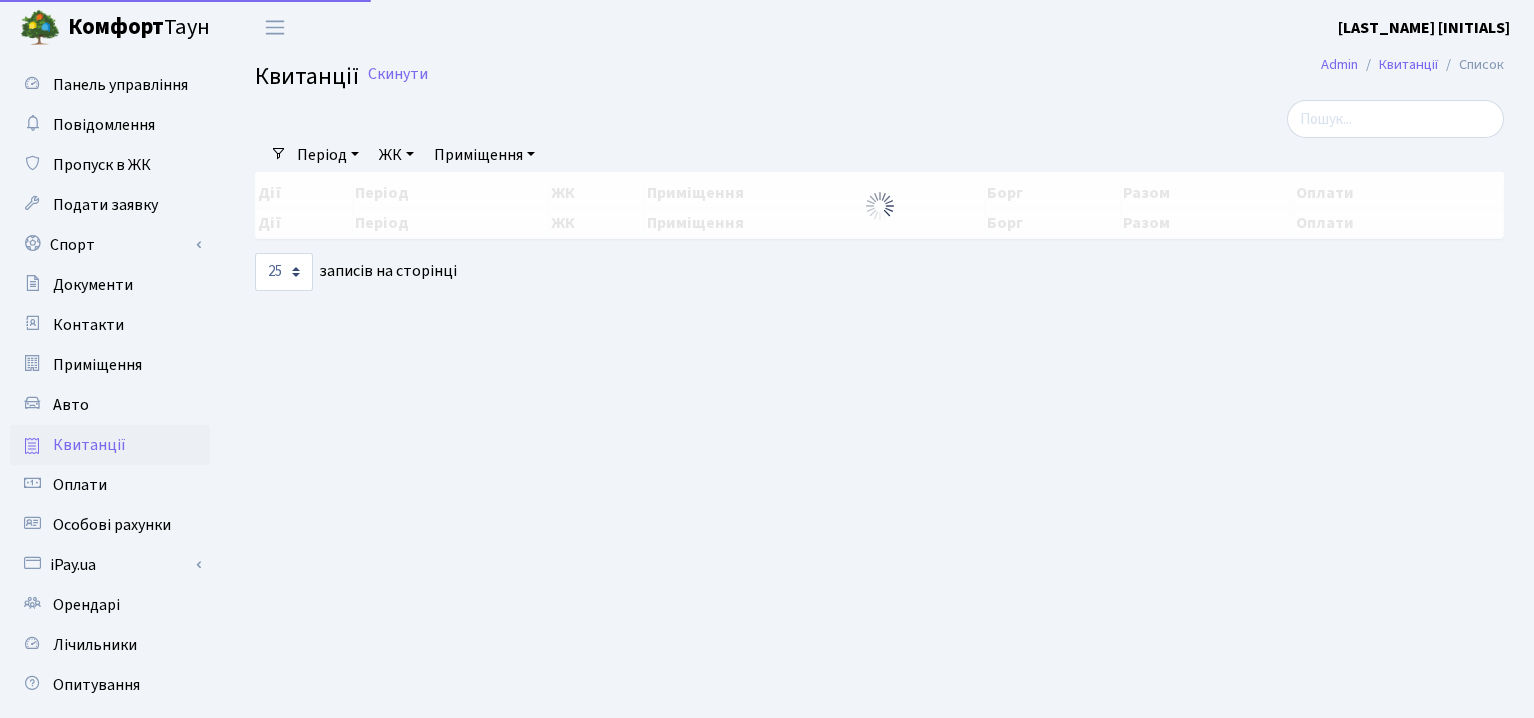 scroll, scrollTop: 0, scrollLeft: 0, axis: both 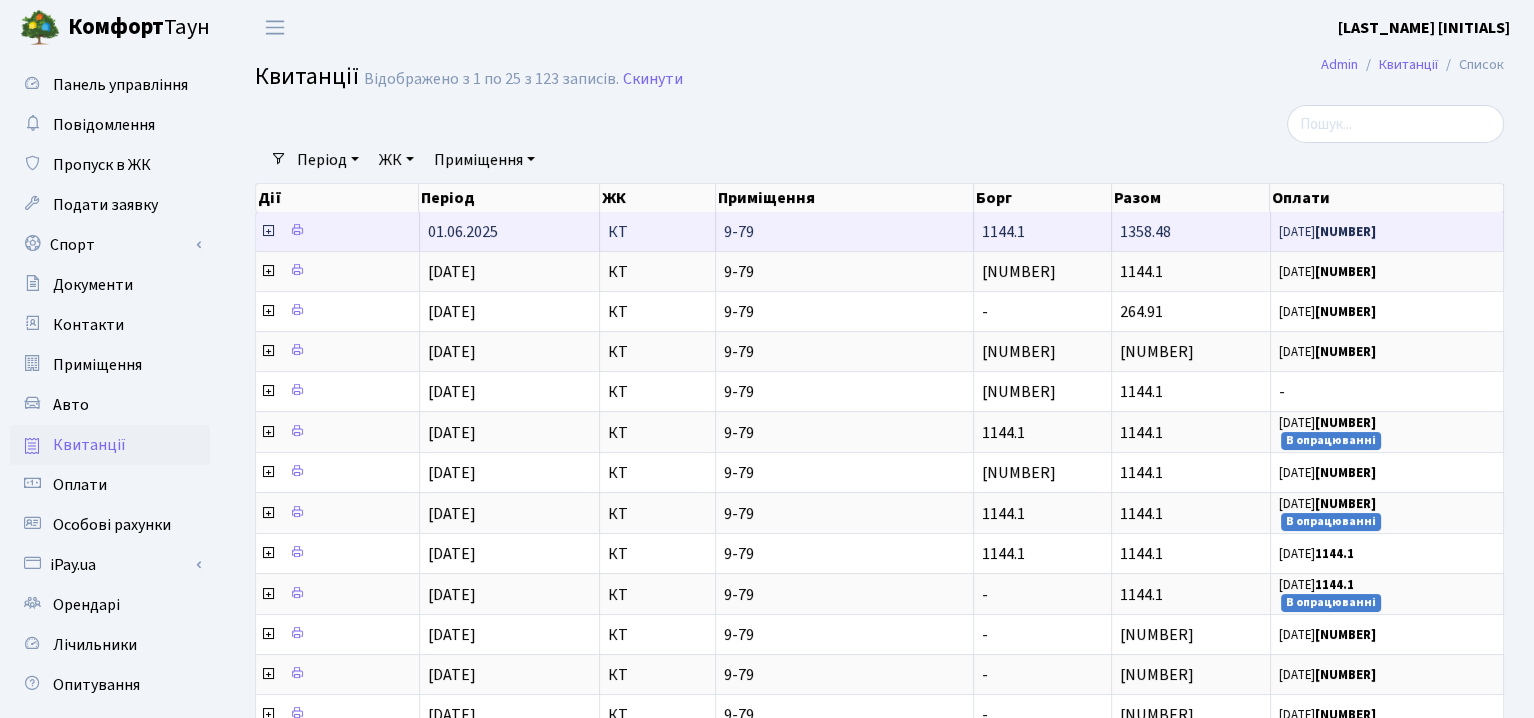 click at bounding box center (268, 231) 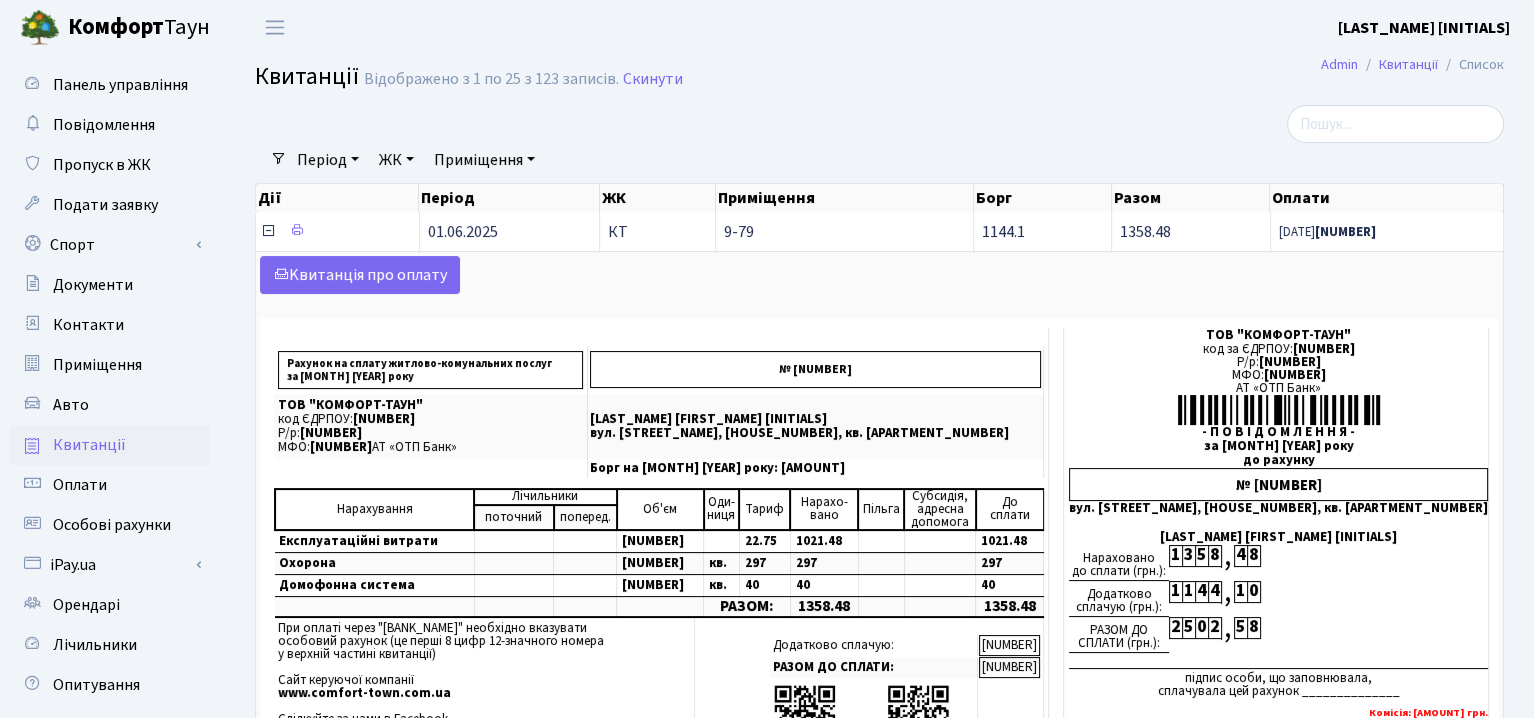 click at bounding box center [268, 231] 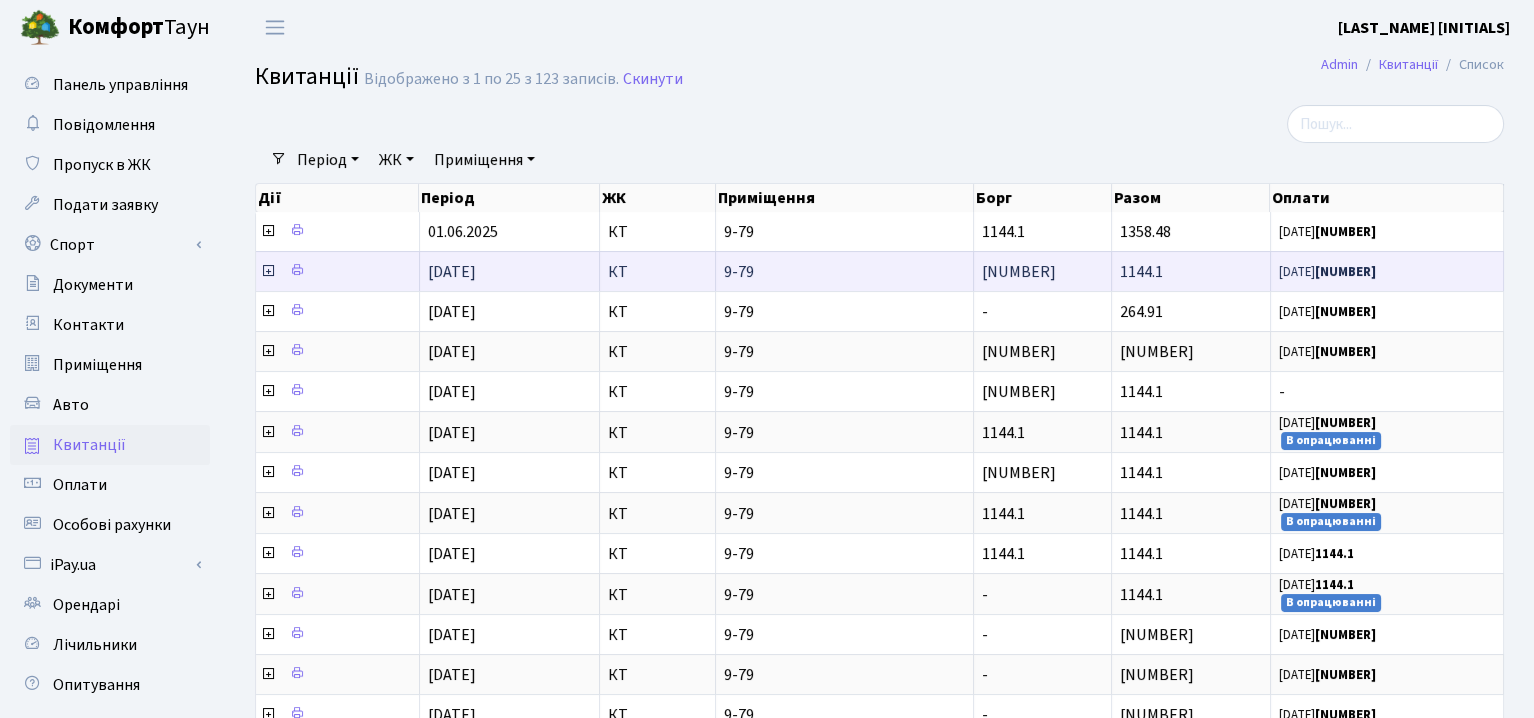 click at bounding box center [268, 271] 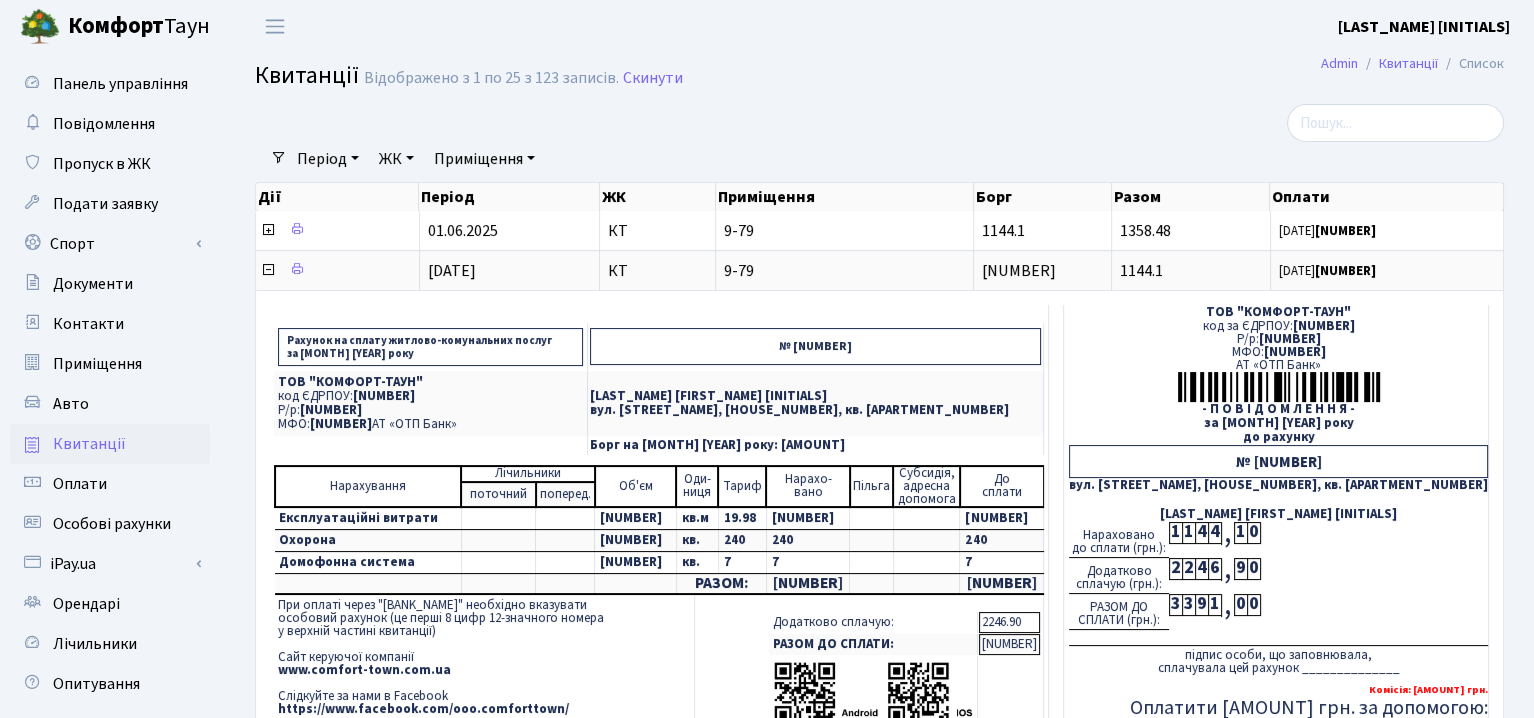 scroll, scrollTop: 0, scrollLeft: 0, axis: both 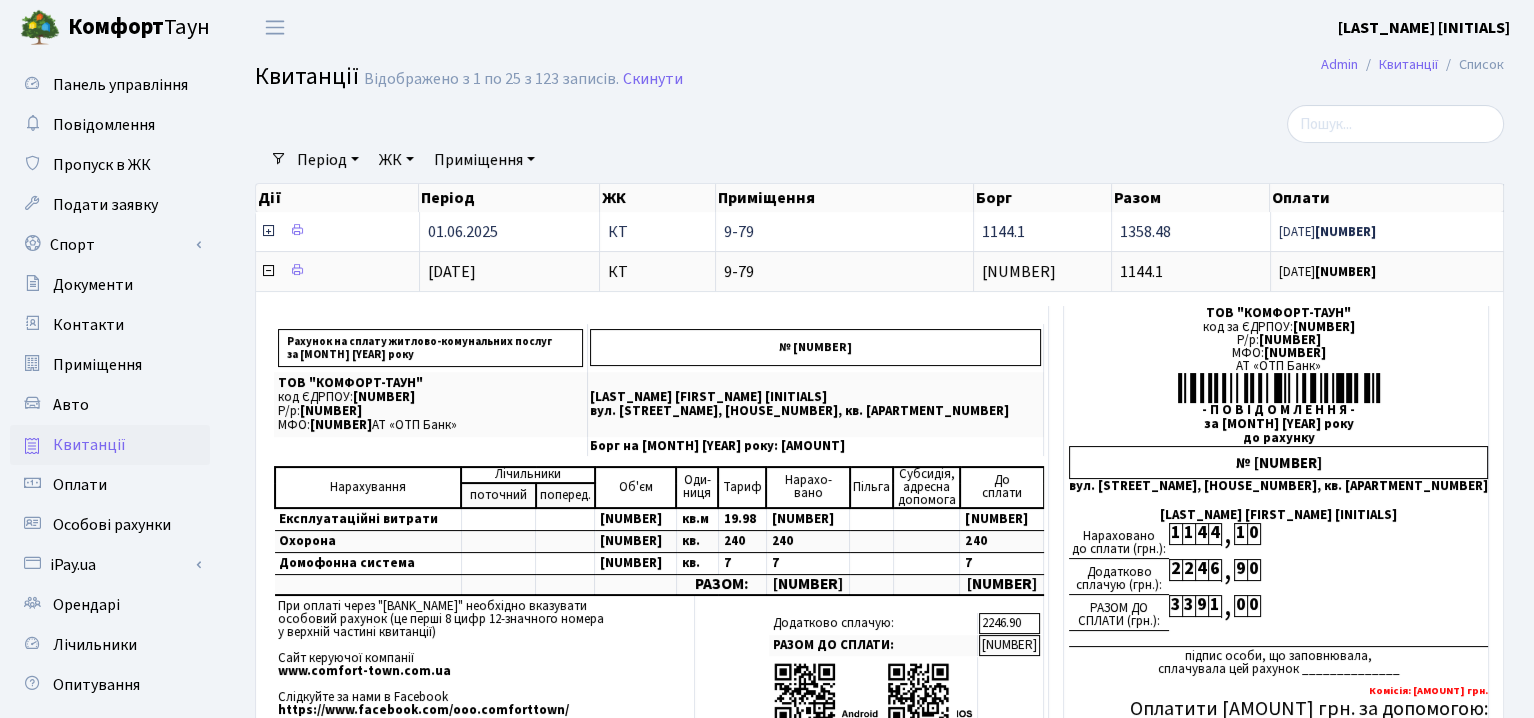 click at bounding box center (268, 231) 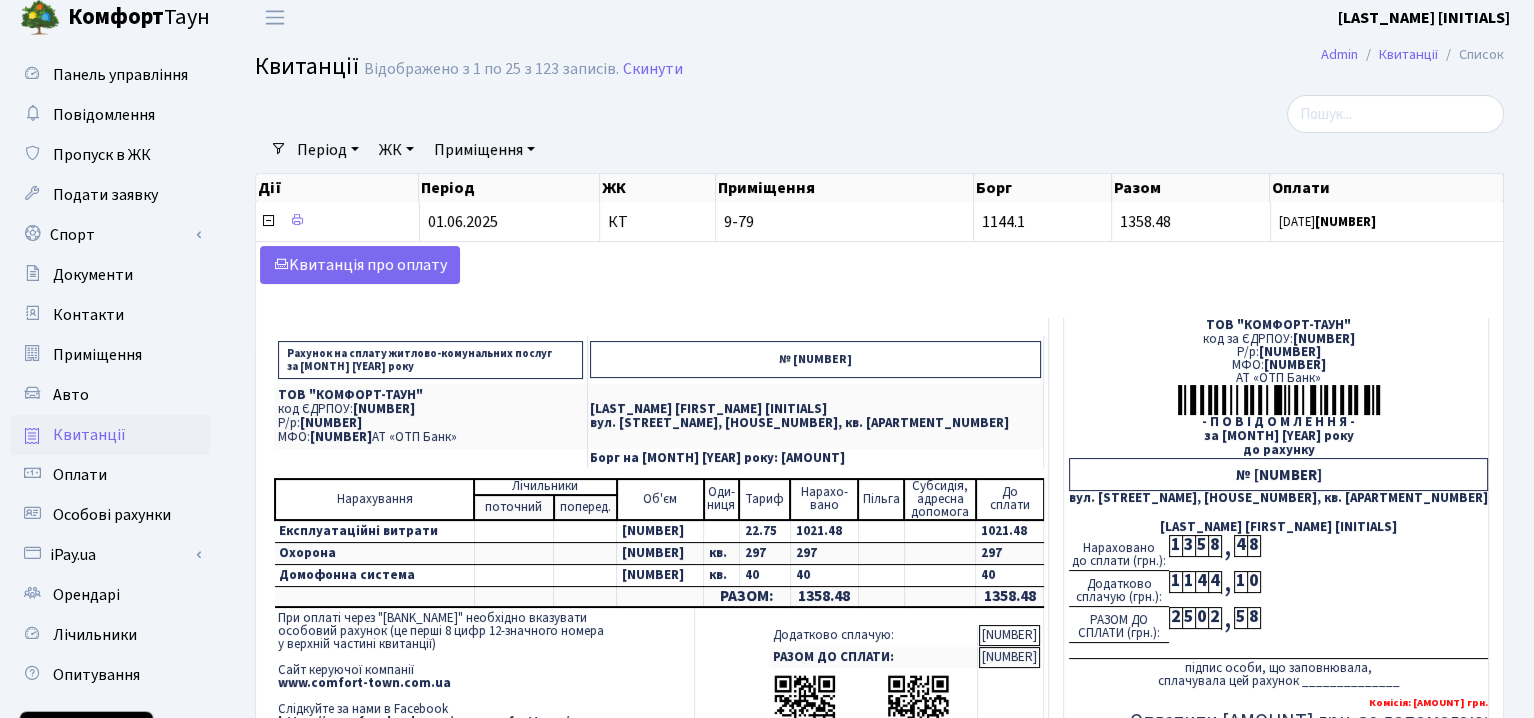 scroll, scrollTop: 0, scrollLeft: 0, axis: both 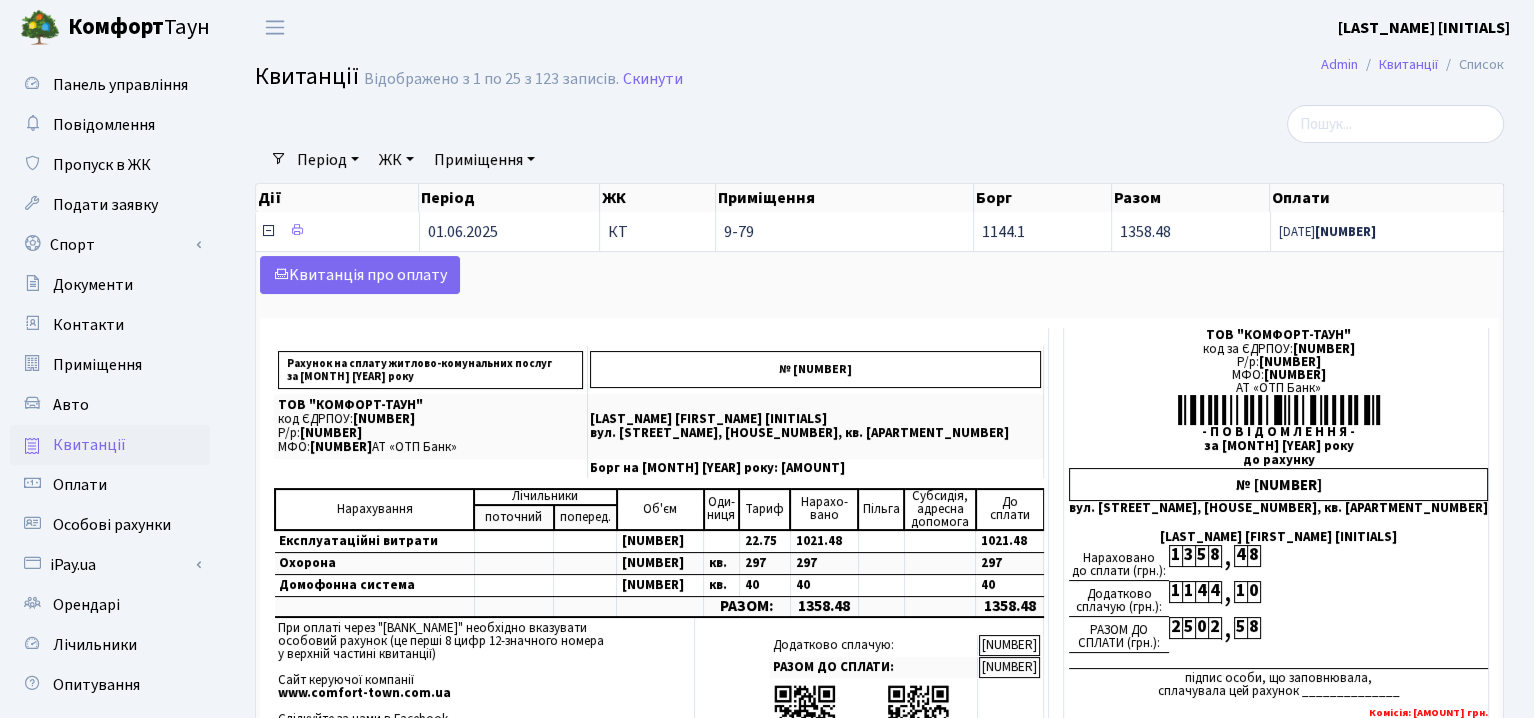 click at bounding box center [268, 231] 